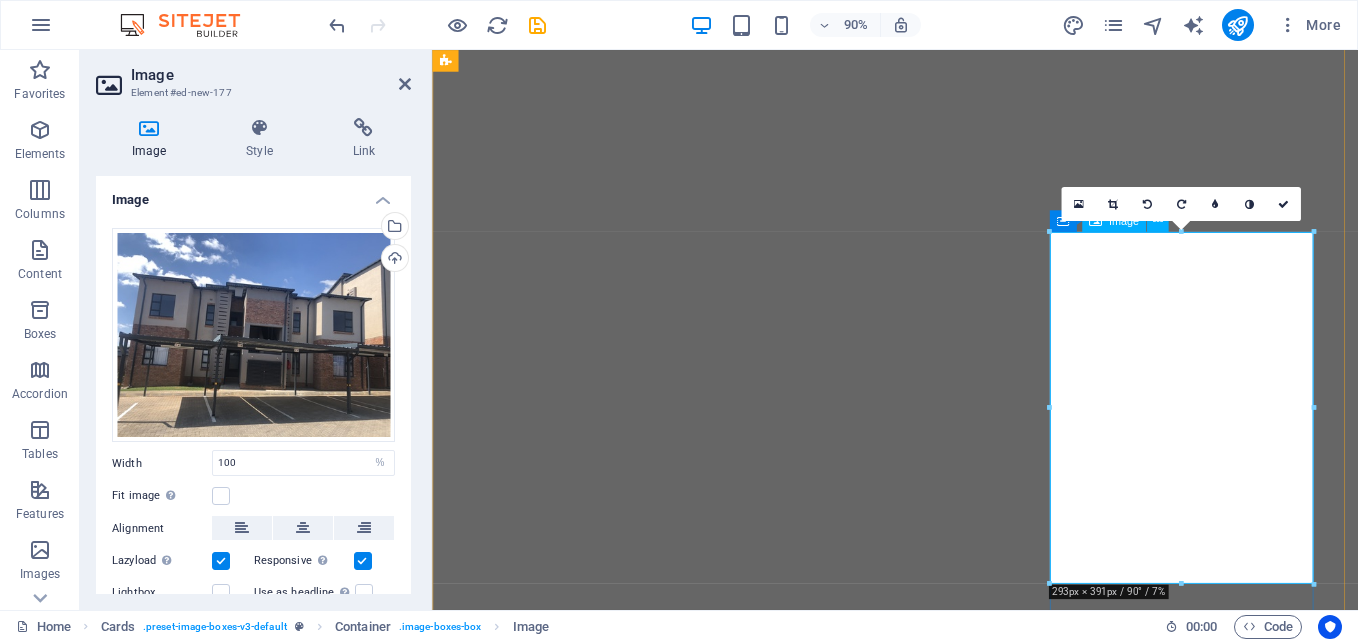 select on "%" 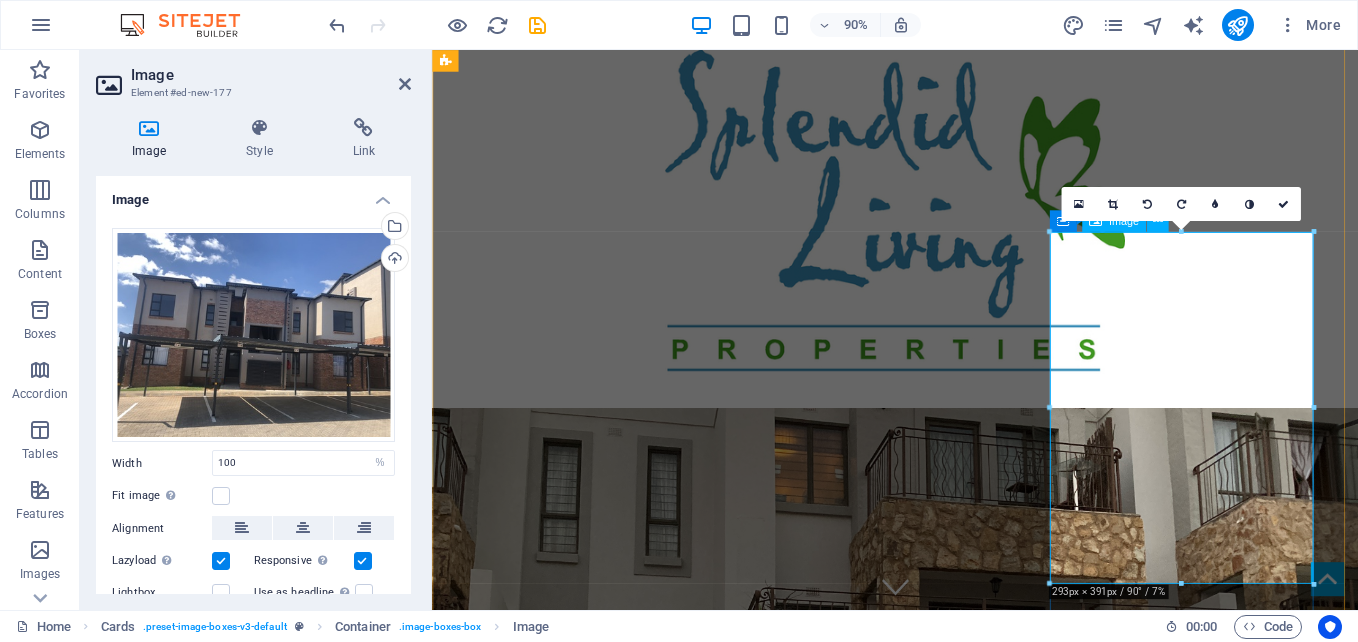scroll, scrollTop: 7819, scrollLeft: 0, axis: vertical 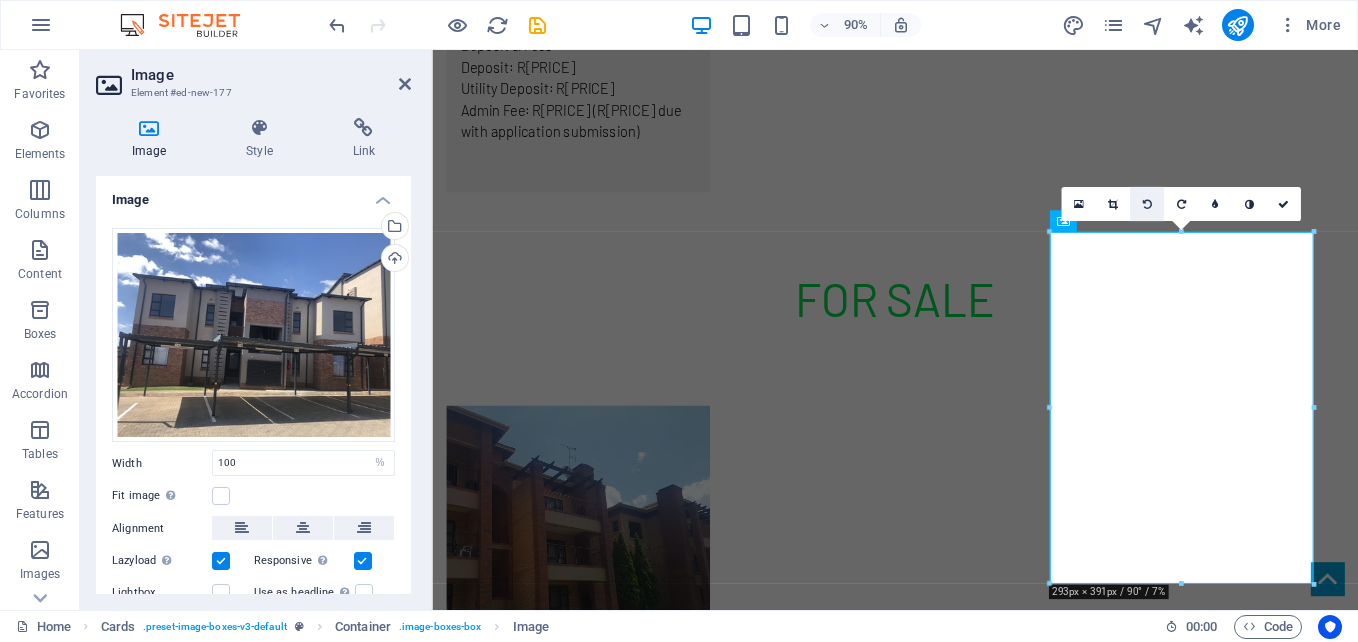 click at bounding box center (1146, 203) 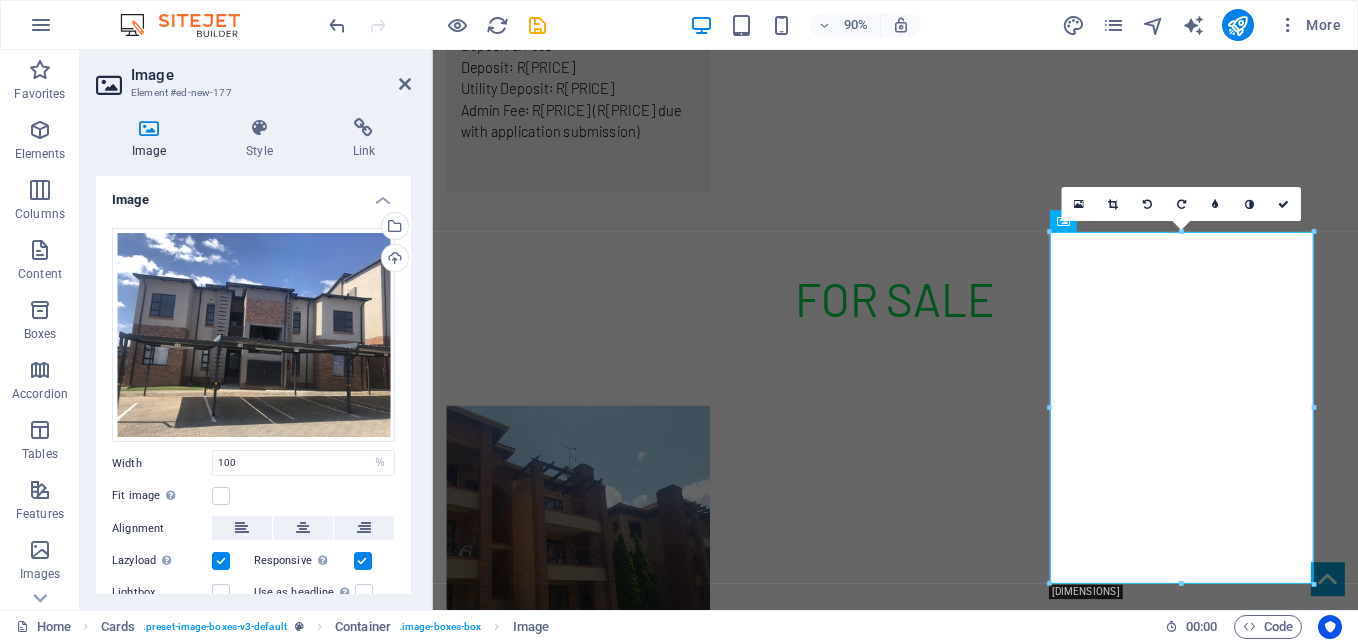 click at bounding box center (1146, 203) 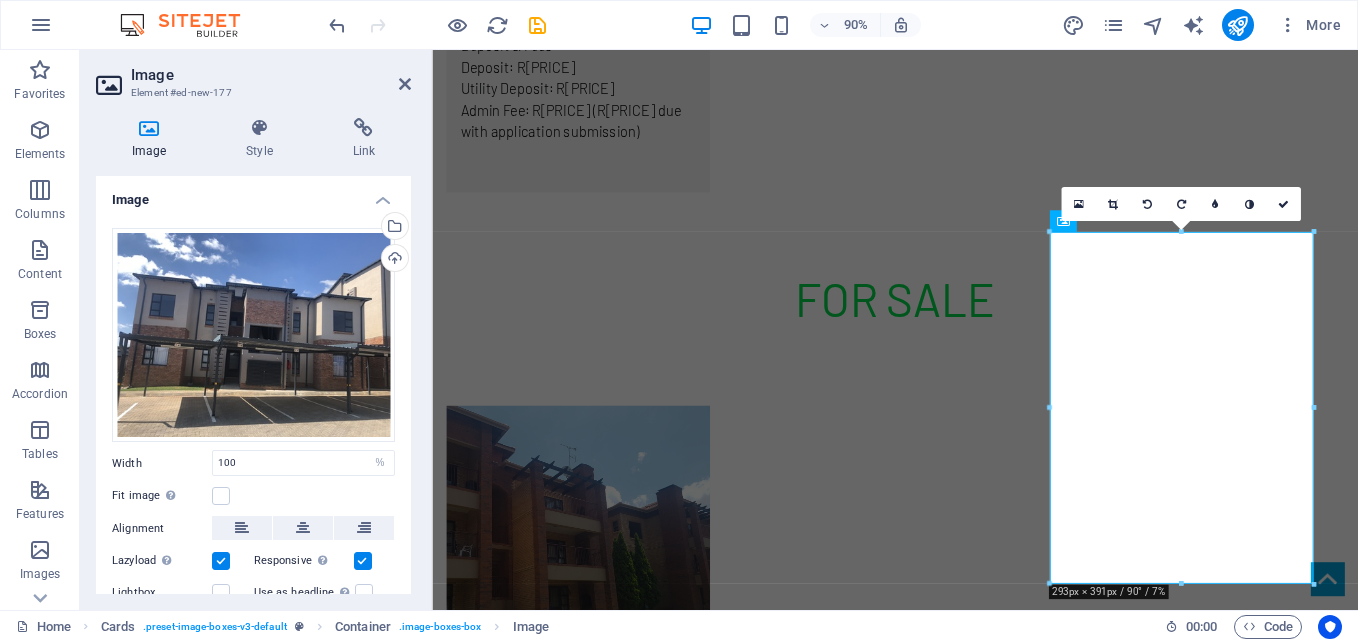 click at bounding box center (1146, 203) 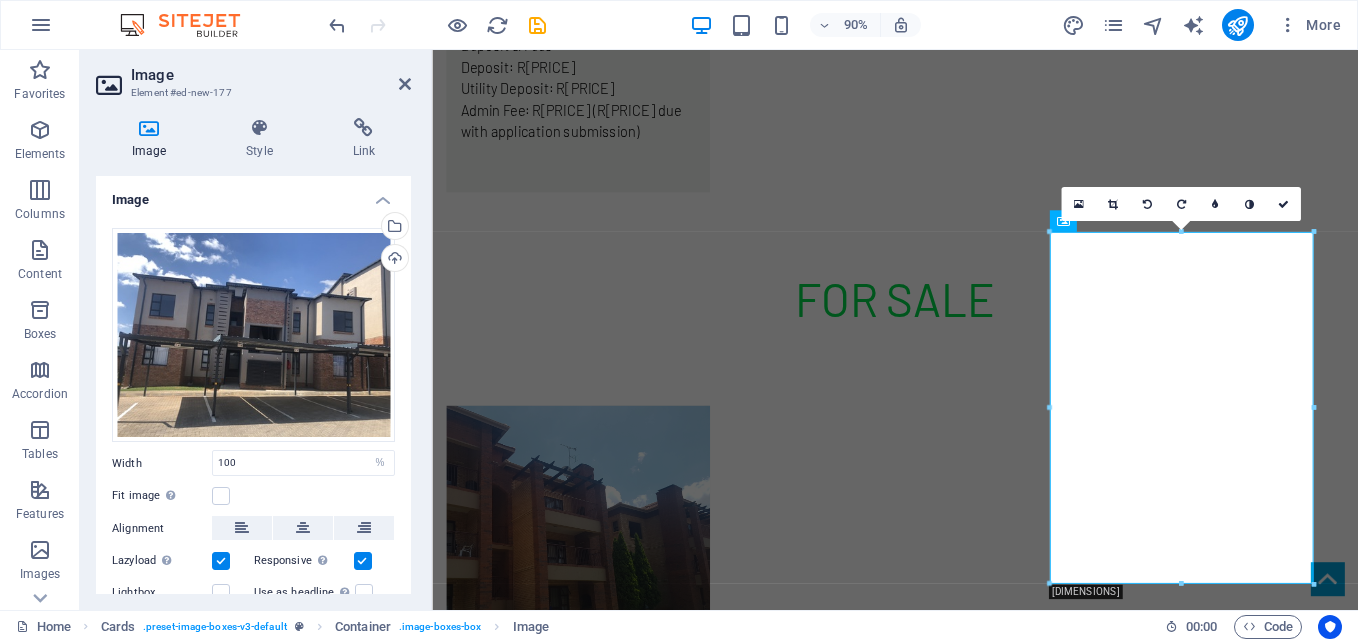 click at bounding box center [1146, 203] 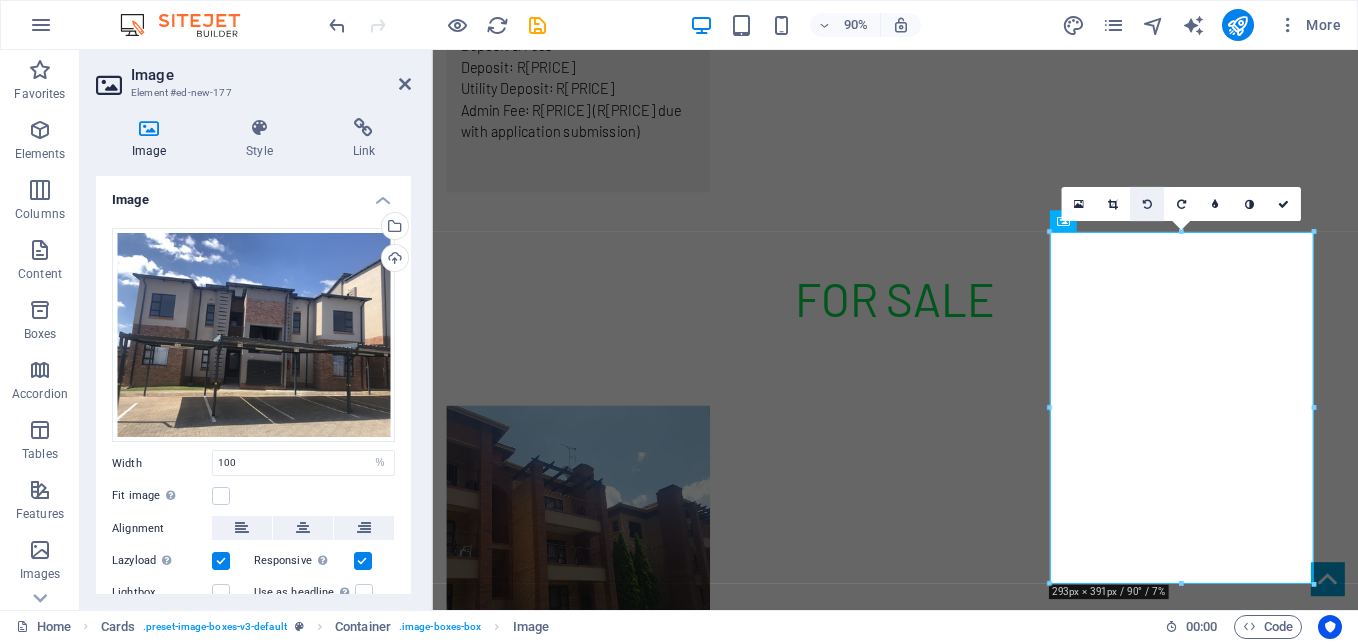 click at bounding box center (1146, 203) 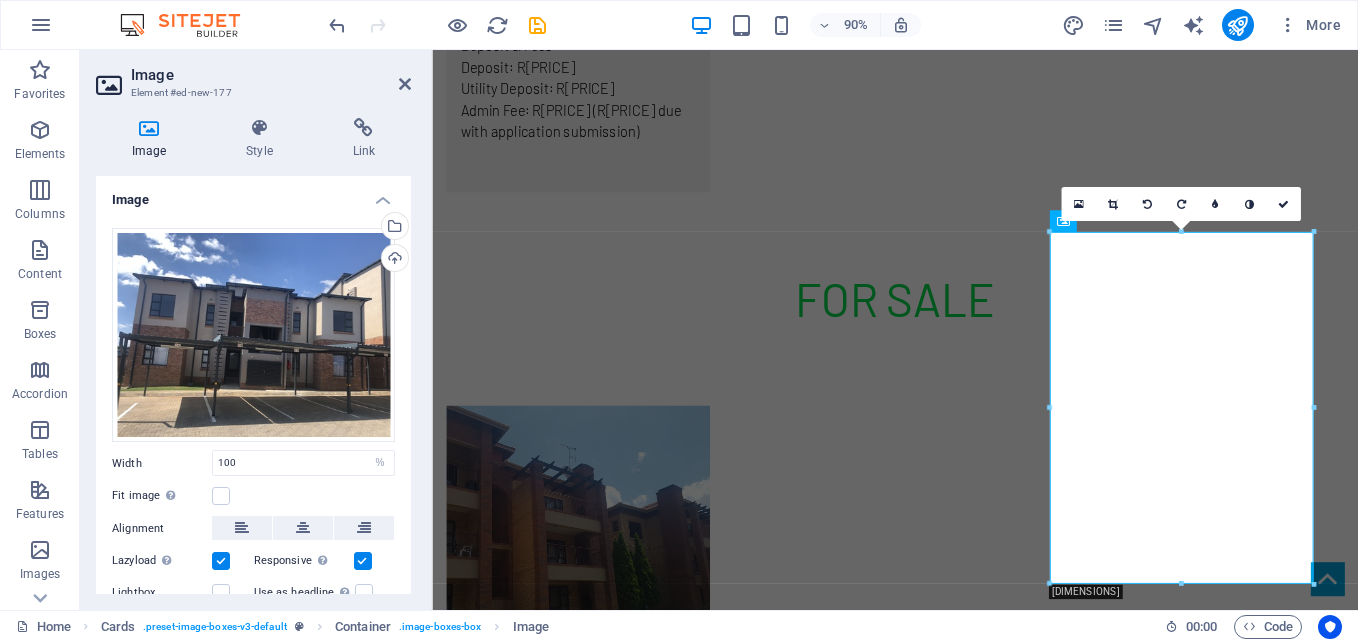 click at bounding box center [1146, 203] 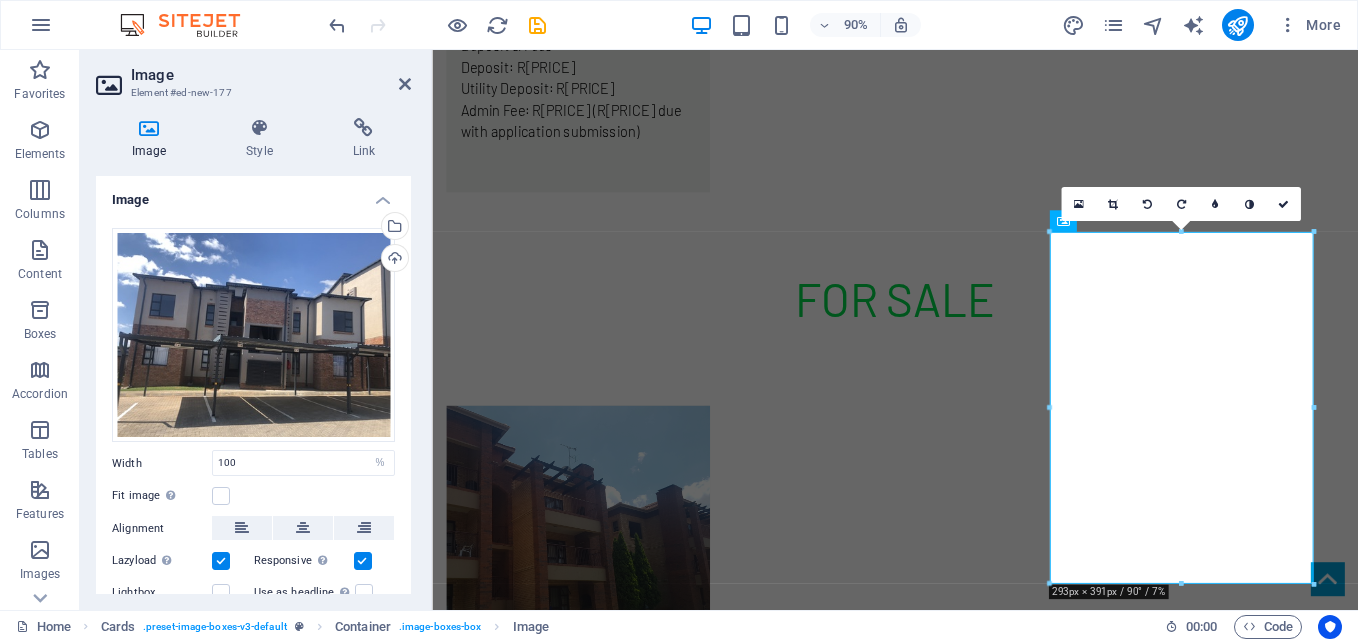 click at bounding box center (1146, 203) 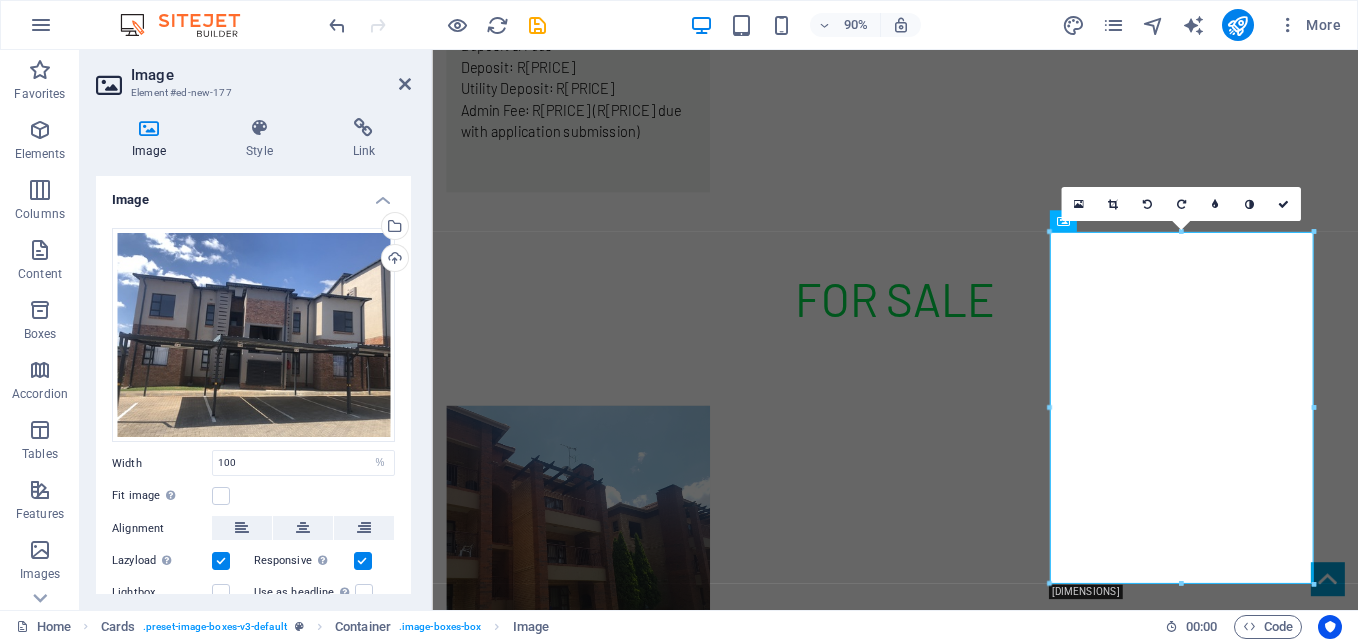 click at bounding box center (1146, 203) 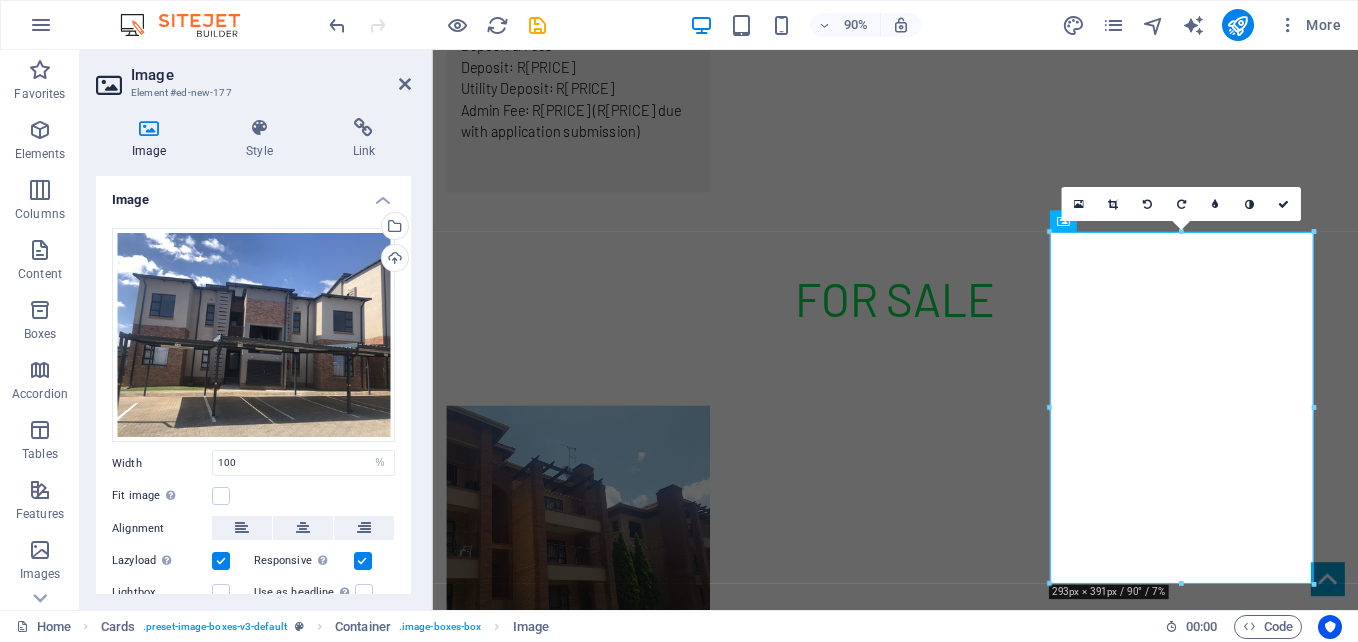 click at bounding box center (1146, 203) 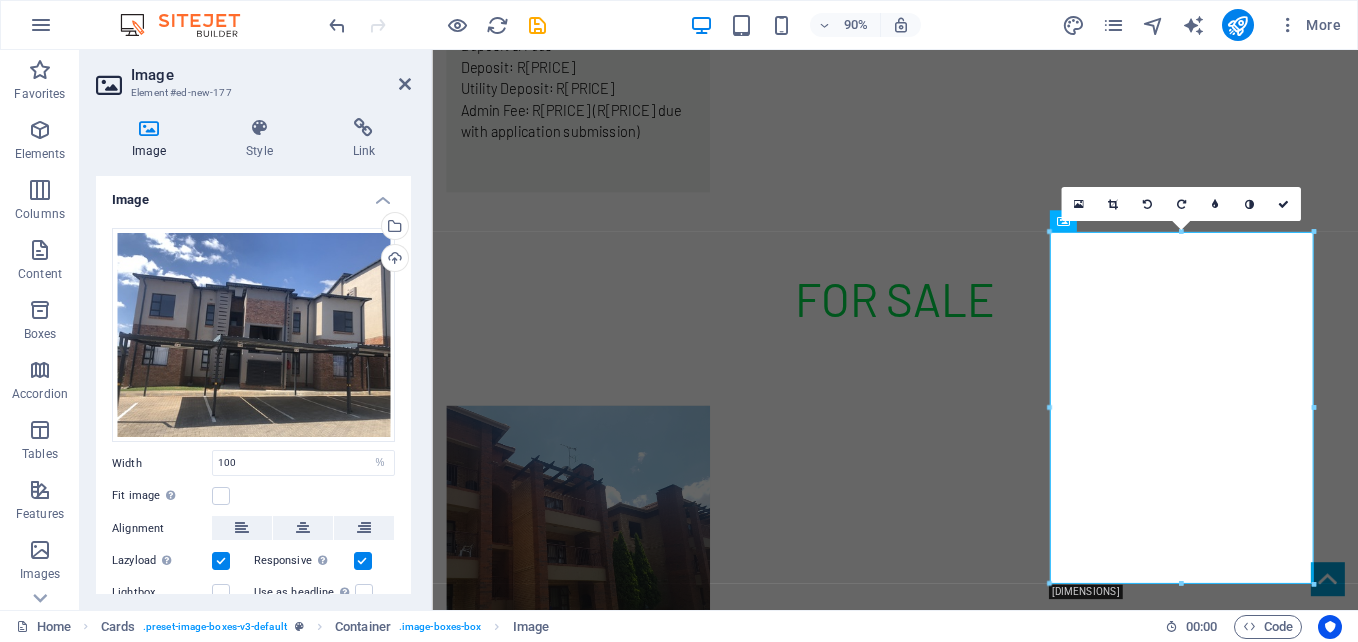 click at bounding box center [1146, 203] 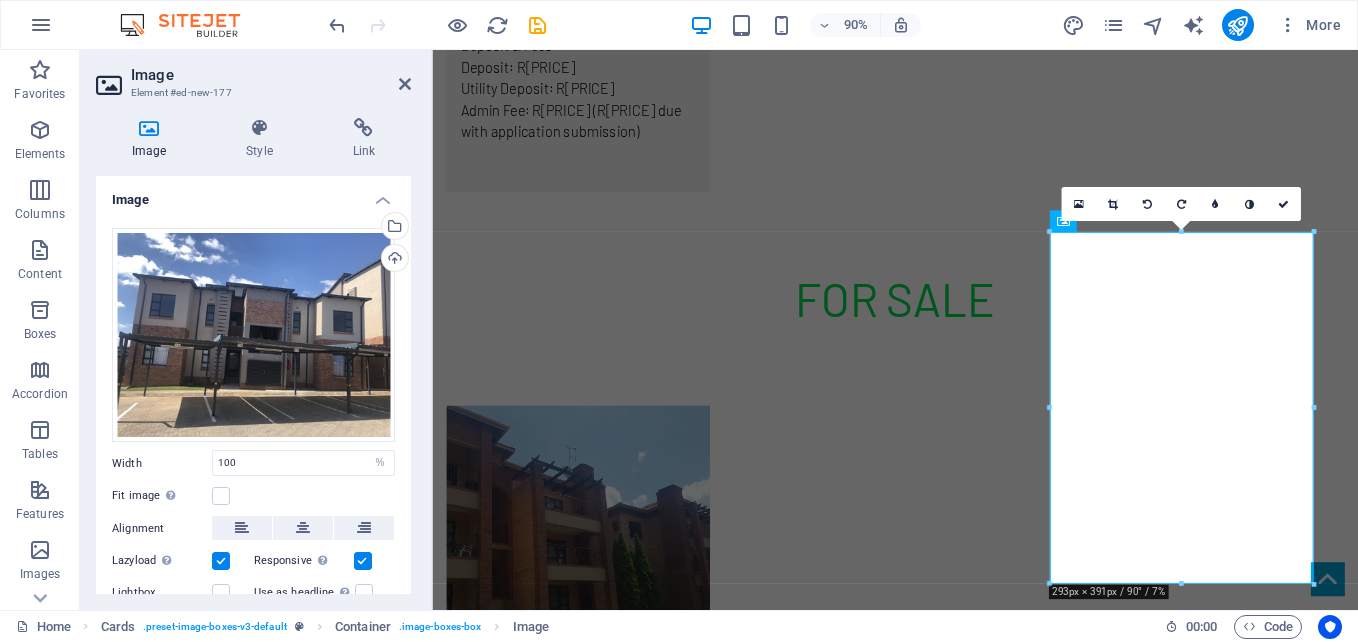 click at bounding box center (1146, 203) 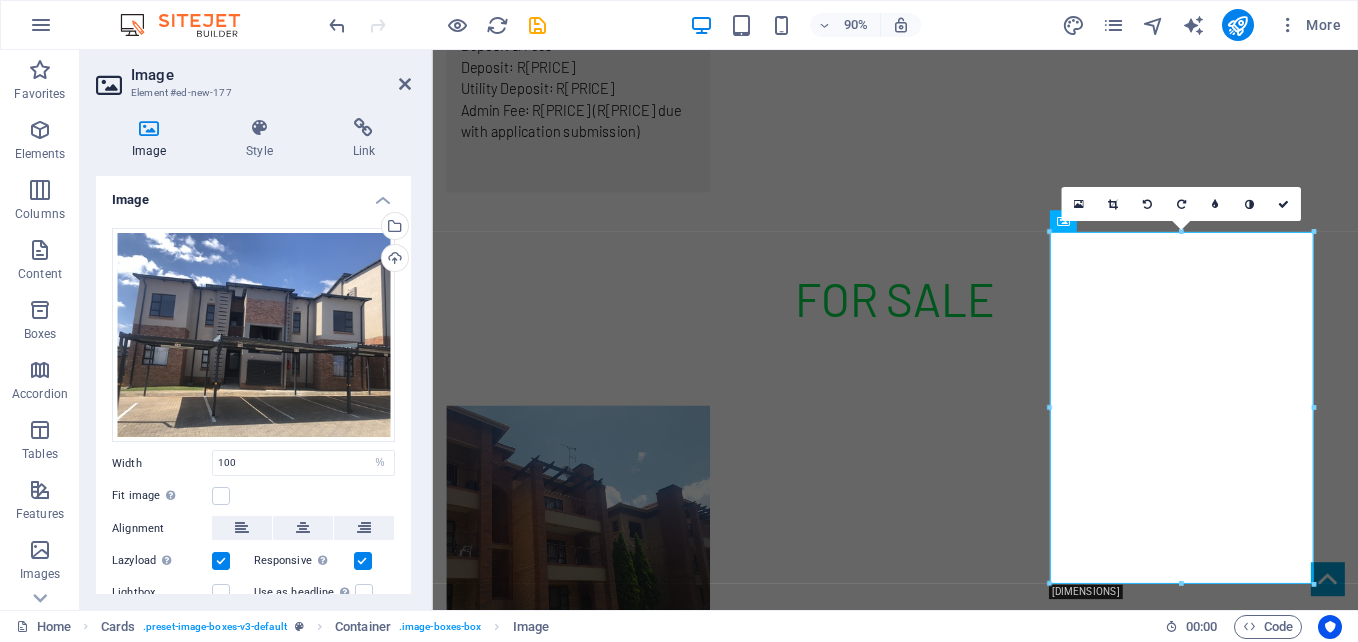 click at bounding box center (1146, 203) 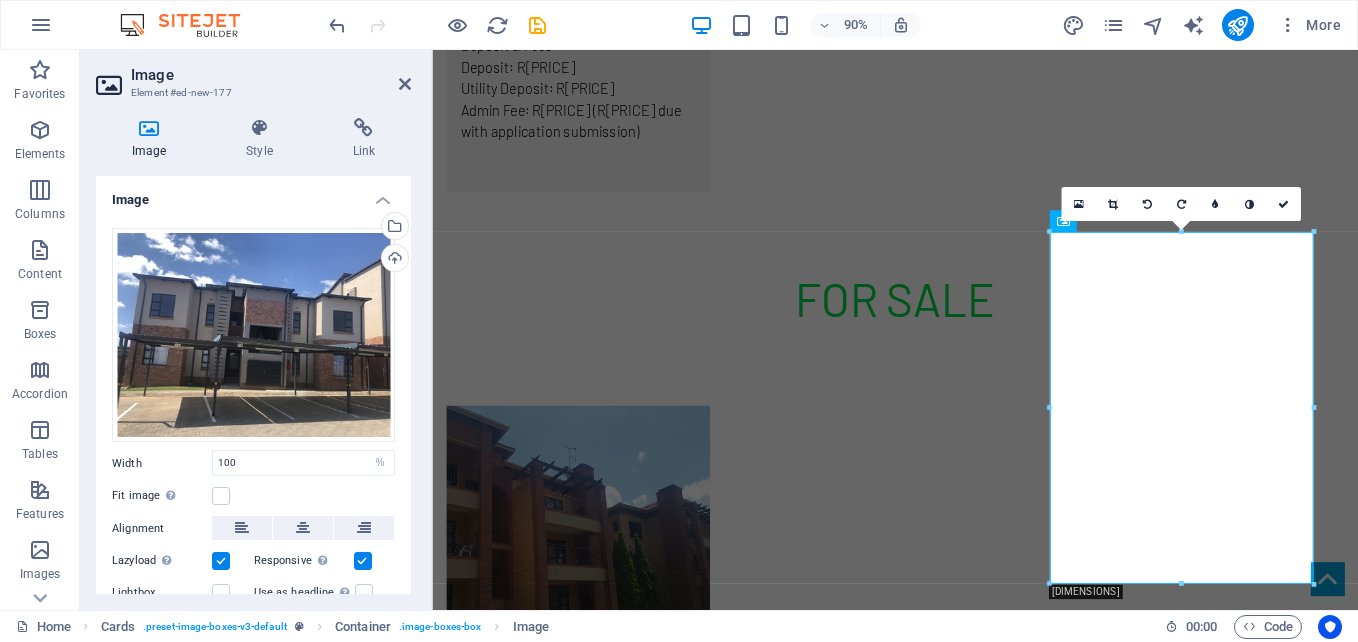click at bounding box center [1146, 203] 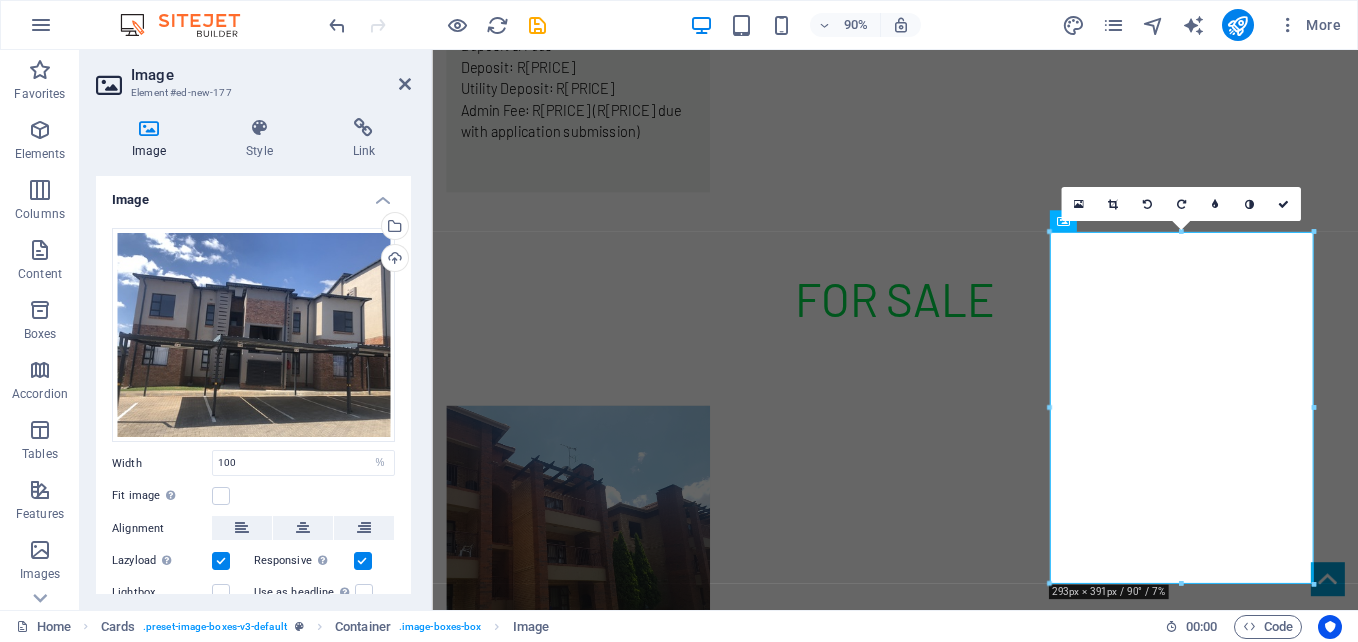 click at bounding box center [1146, 203] 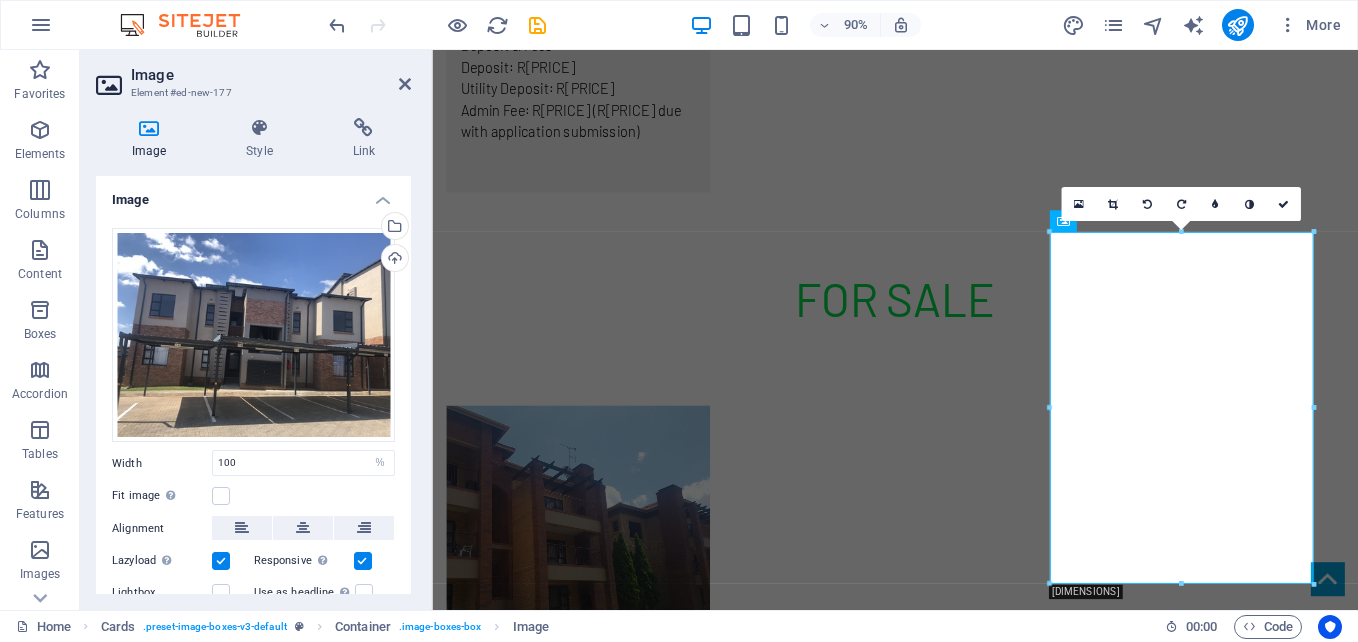 click at bounding box center (1146, 203) 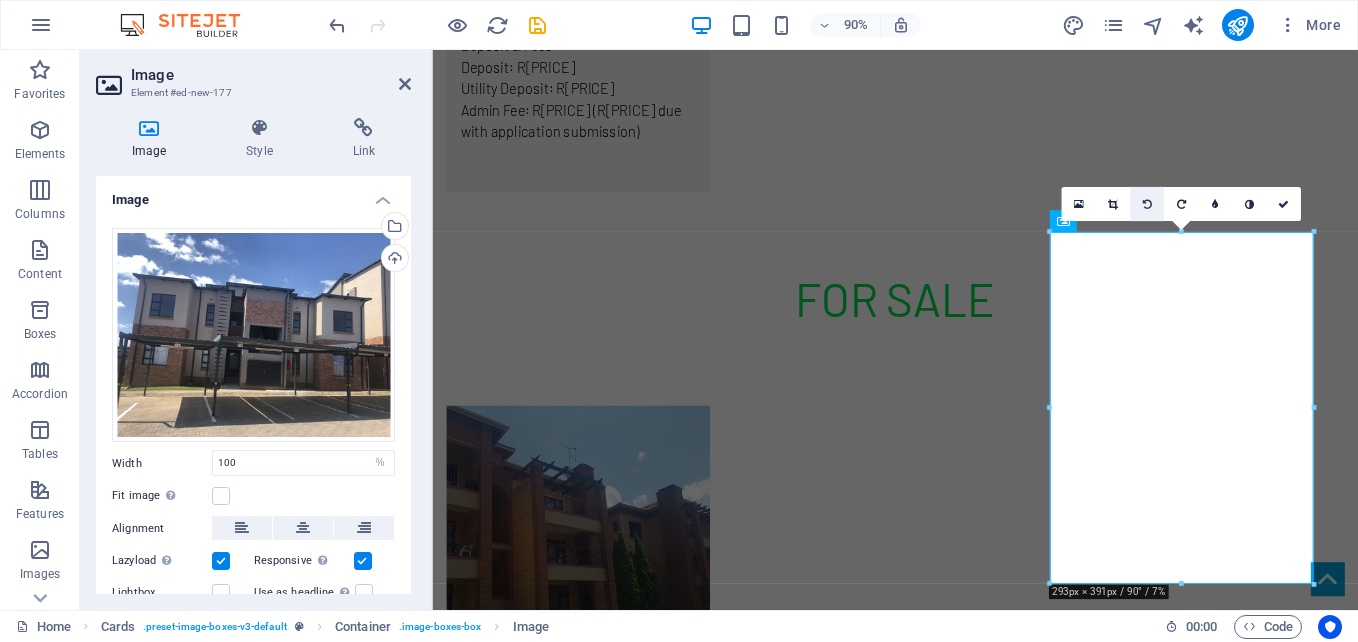 click at bounding box center (1147, 204) 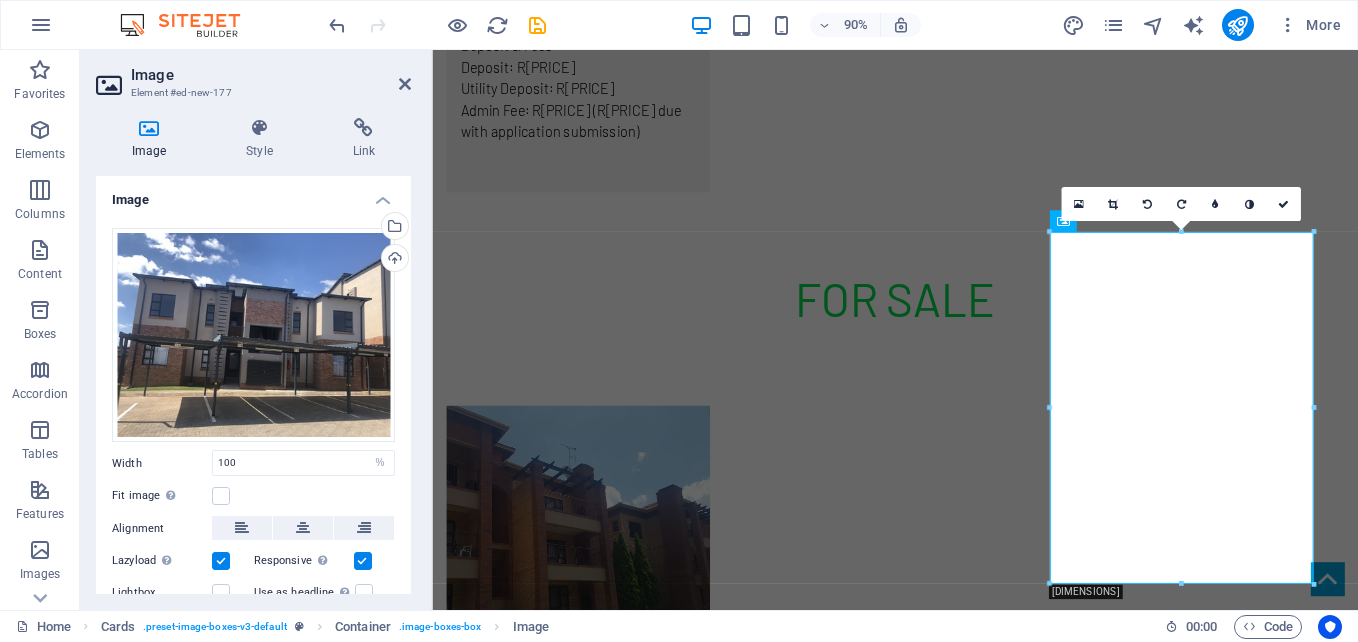 click at bounding box center (1147, 204) 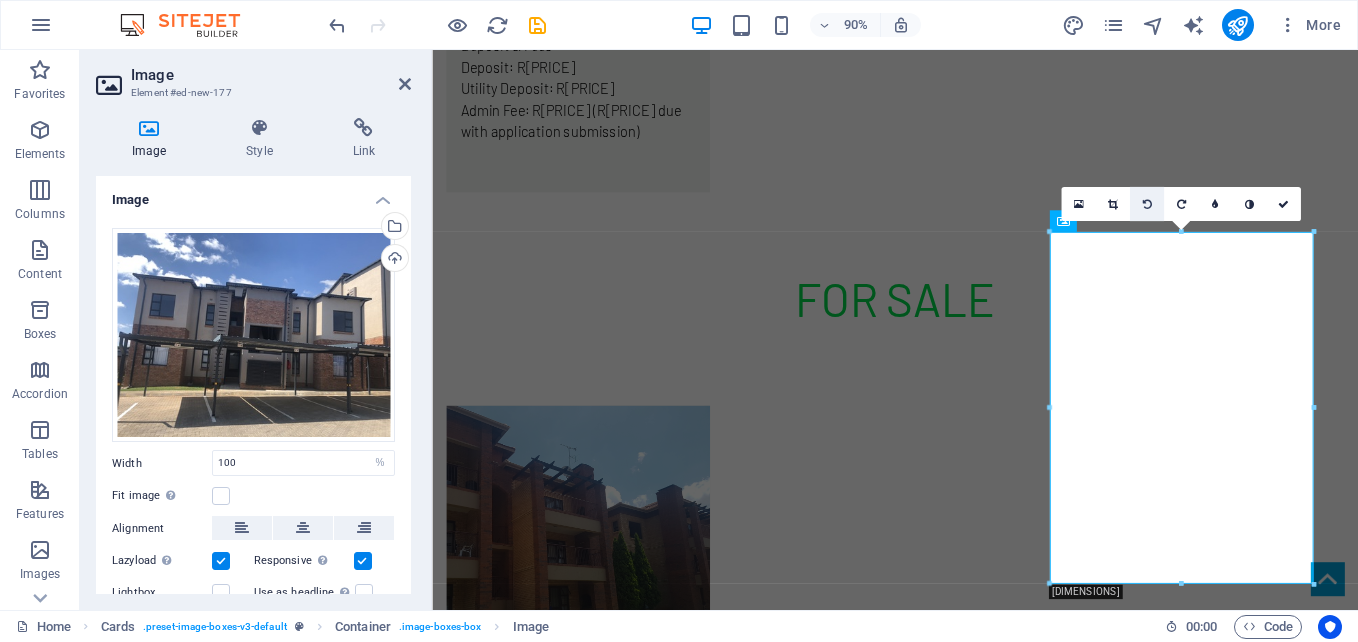 click at bounding box center [1147, 204] 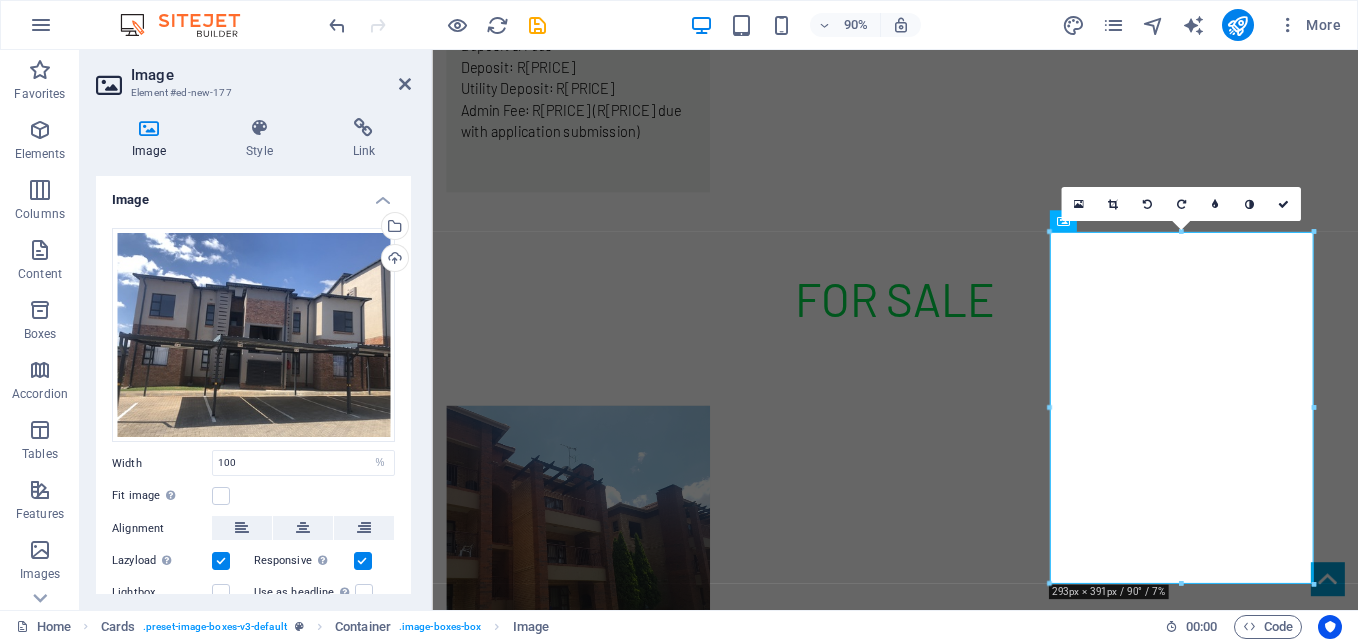 click at bounding box center [1147, 204] 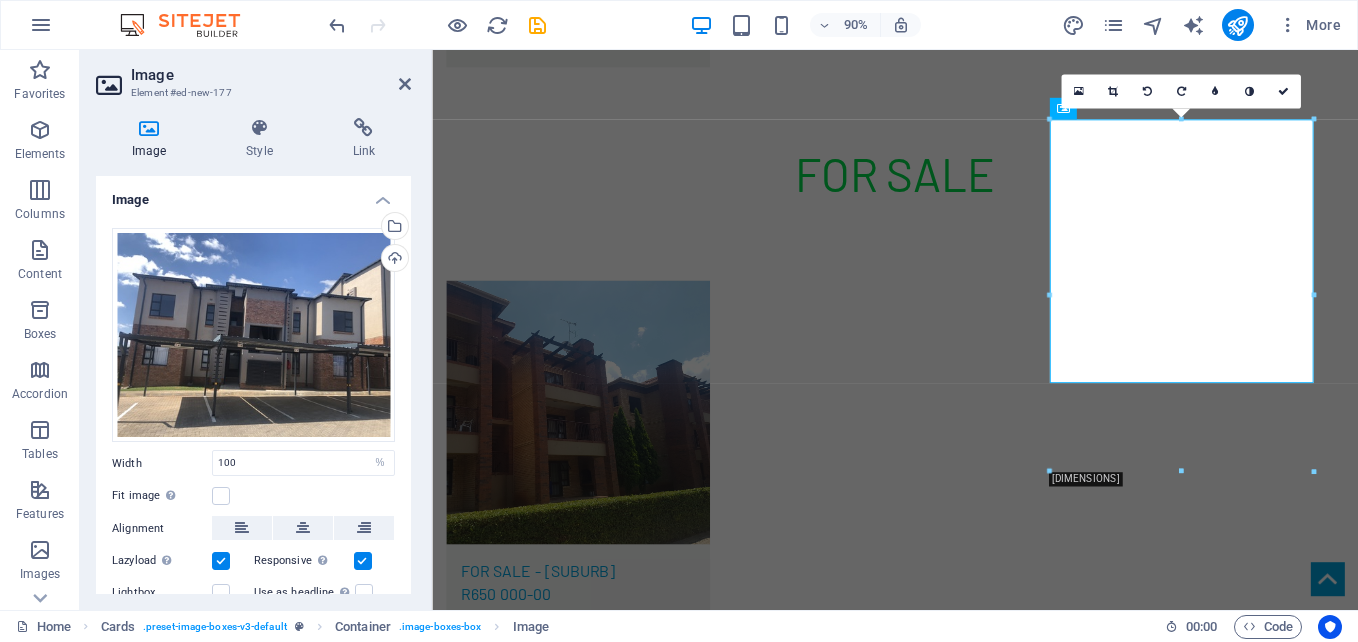 scroll, scrollTop: 8019, scrollLeft: 0, axis: vertical 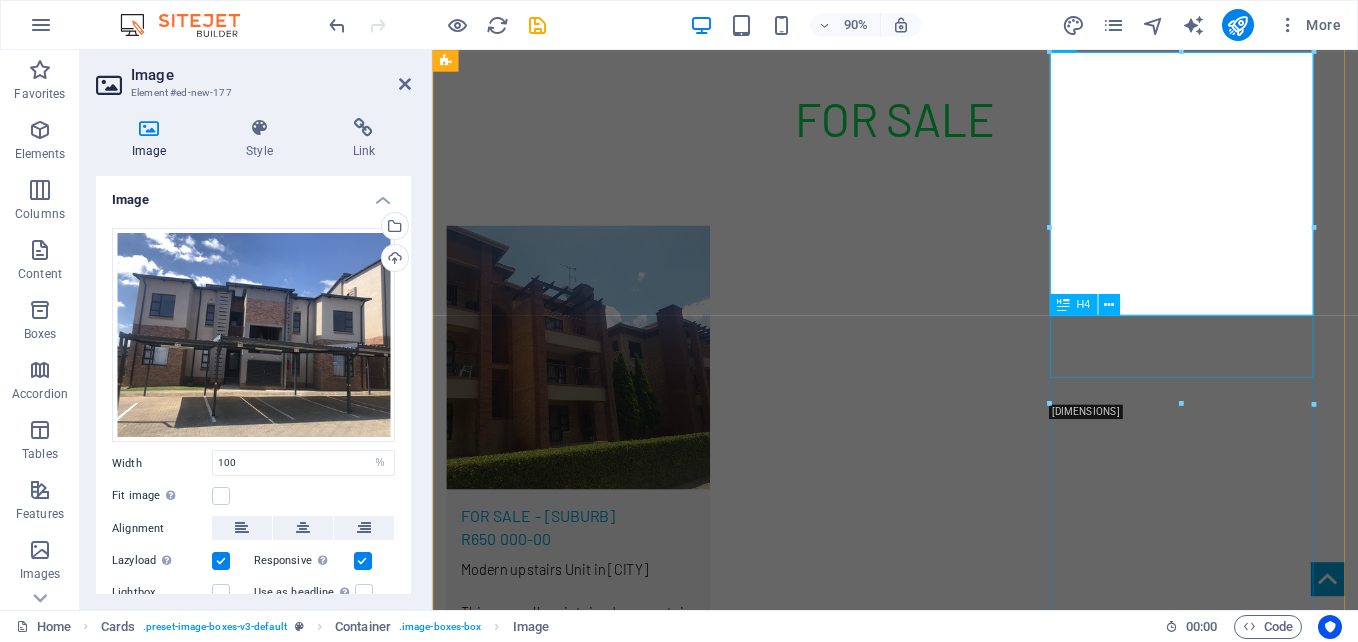 click on "for sale - helderkruin R960 000-00" at bounding box center [594, 9361] 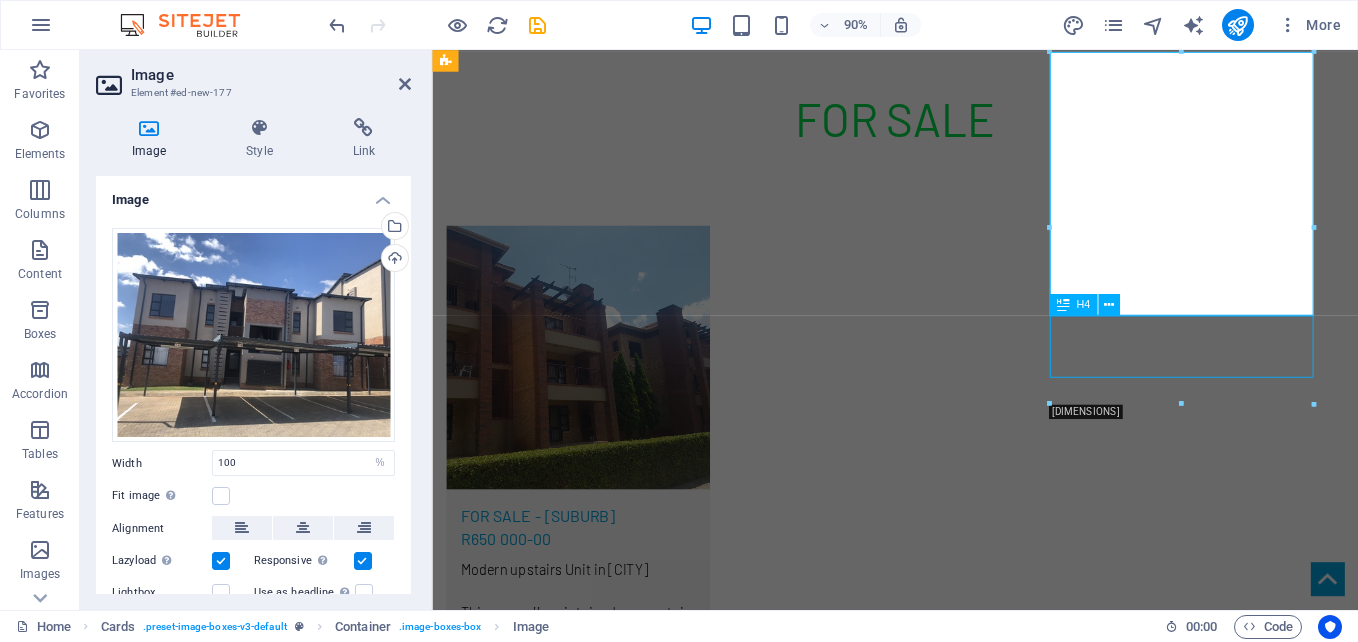 click on "for sale - helderkruin R960 000-00" at bounding box center [594, 9361] 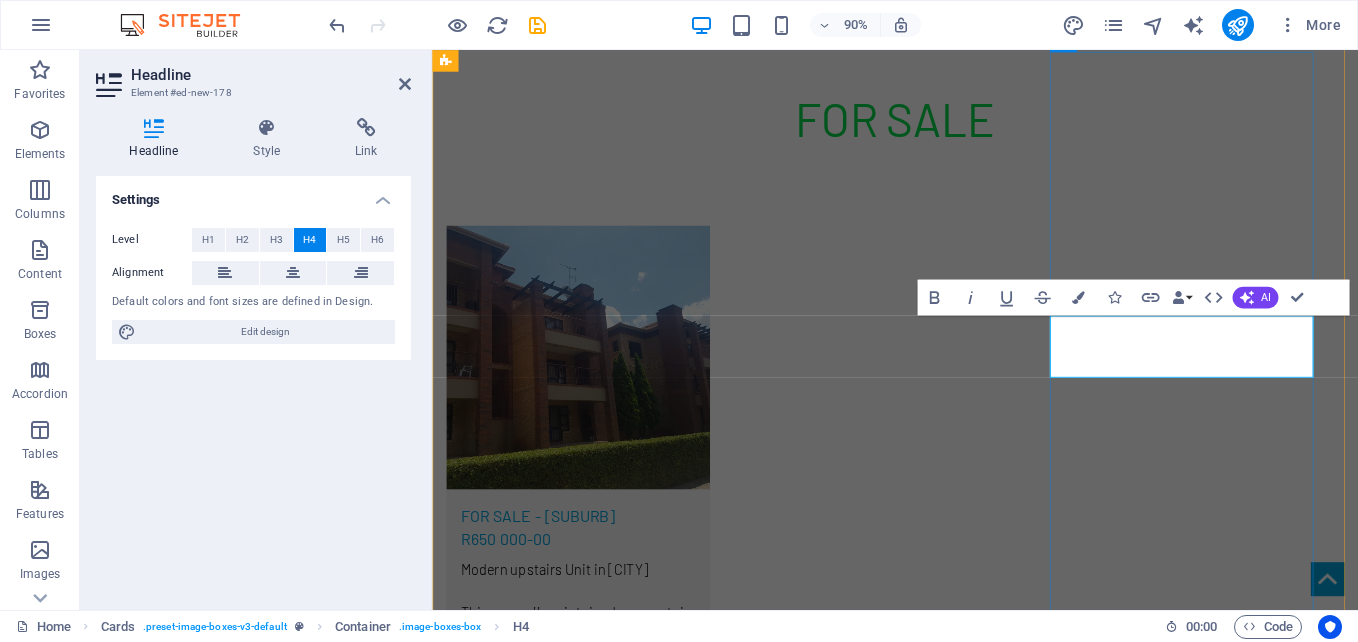 click on "for sale - helderkruin R960 000-00" at bounding box center [594, 9369] 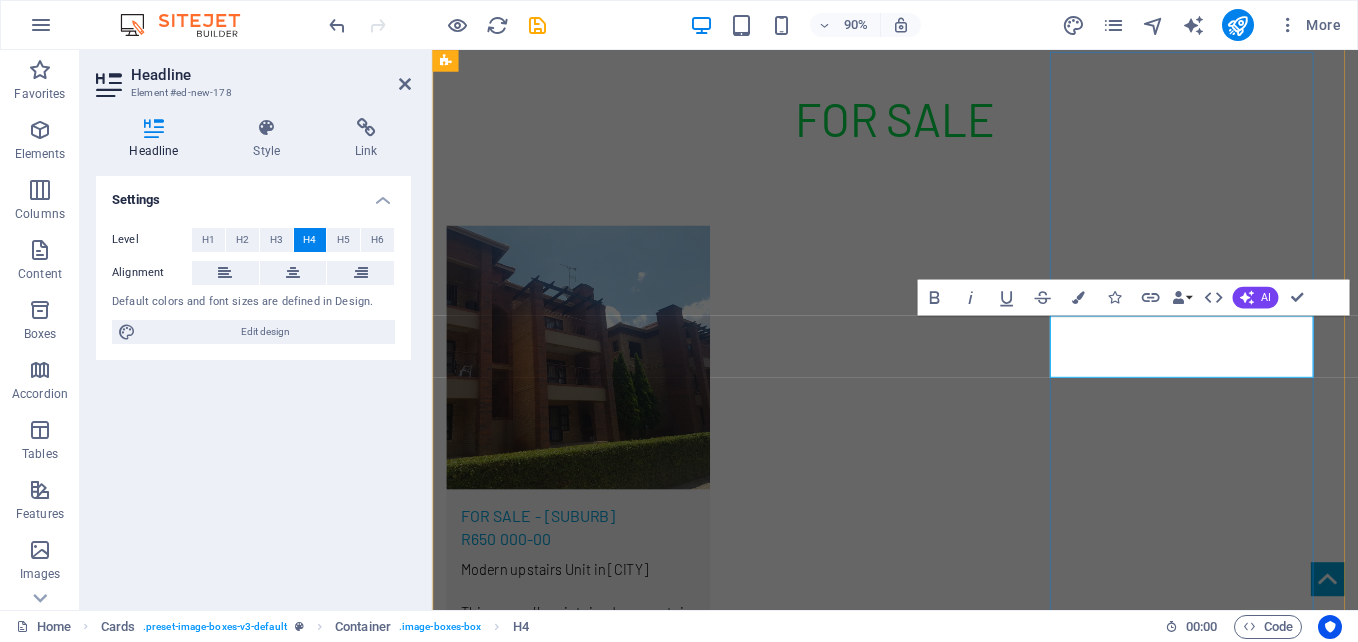 click on "for sale - helderkruin R960 000-00" at bounding box center (594, 9369) 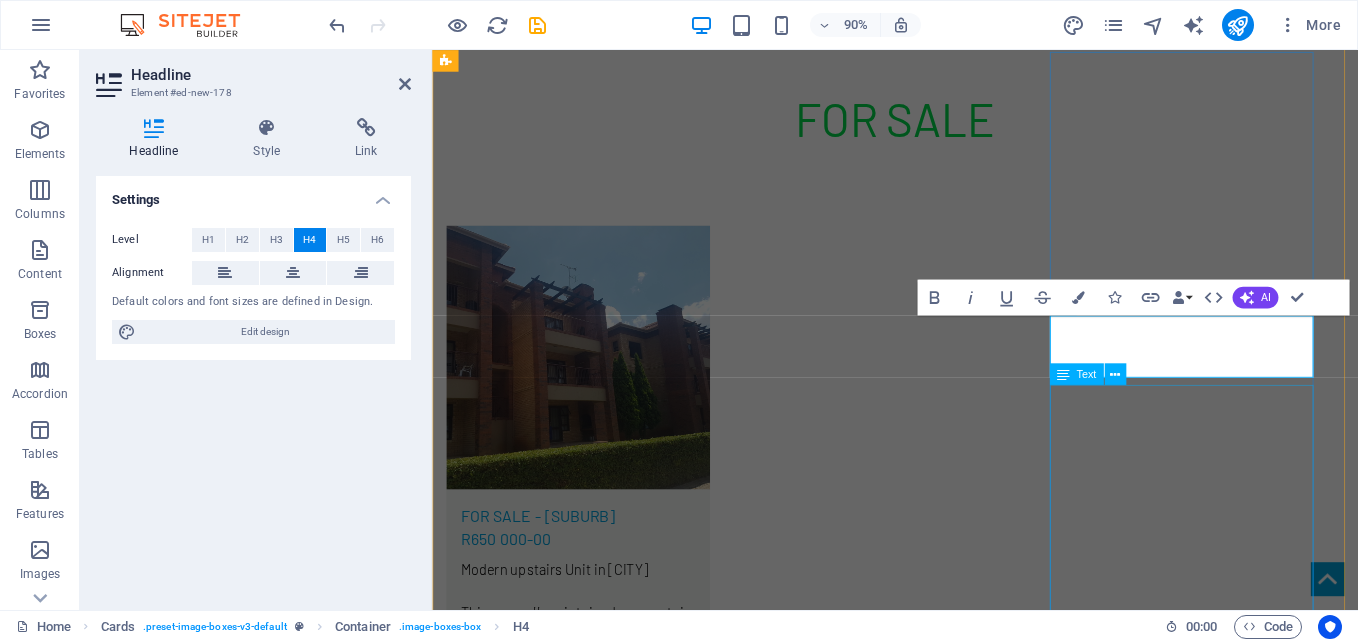 click on "Sunny Duplex in [SUBURB] offers  2 Tiled Bedrooms with built in cupboards 1 Full Bathroom (bath, shower, basin and toilet) Open Plan Lounge with space for small dining area Little Store room underneath the stairs Neat and modern Kitchen  Pre - Paid Electricity   1 Carport & 1 Parking Small Little Garden with Patio Located next to the beautiful [LANDMARK] Perfect Starter up or investment" at bounding box center (594, 9667) 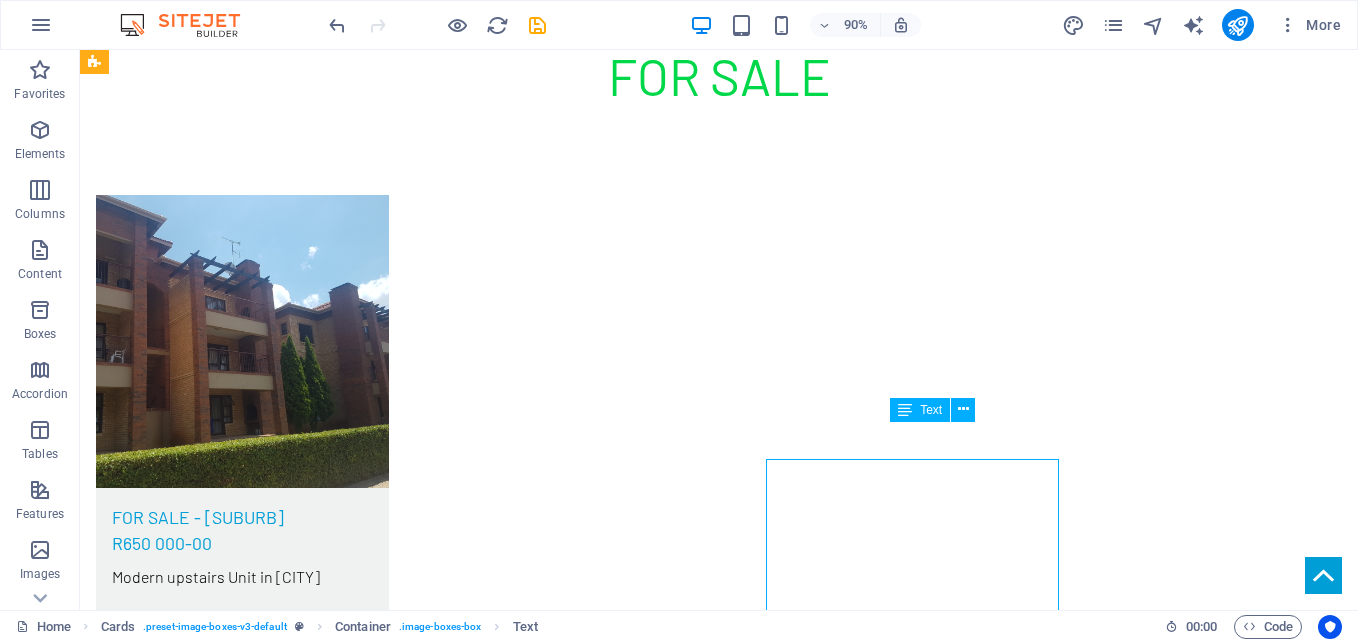 scroll, scrollTop: 7982, scrollLeft: 0, axis: vertical 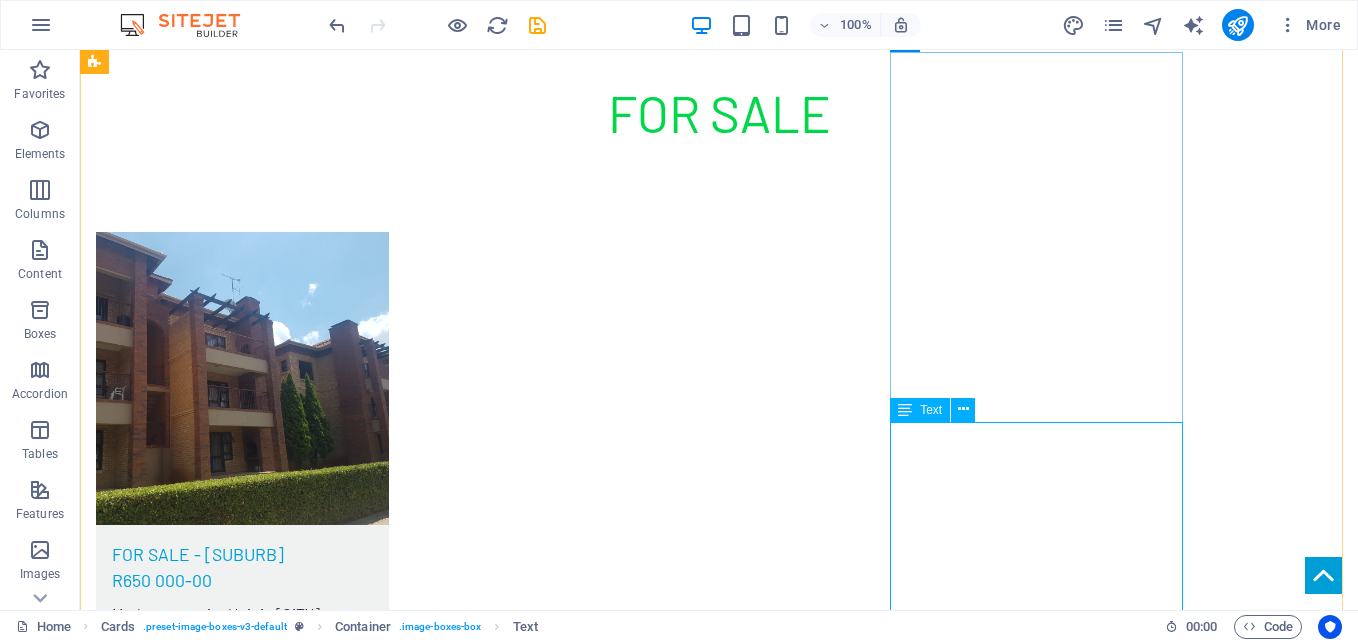 click on "Sunny Duplex in [SUBURB] offers  2 Tiled Bedrooms with built in cupboards 1 Full Bathroom (bath, shower, basin and toilet) Open Plan Lounge with space for small dining area Little Store room underneath the stairs Neat and modern Kitchen  Pre - Paid Electricity   1 Carport & 1 Parking Small Little Garden with Patio Located next to the beautiful [LANDMARK] Perfect Starter up or investment" at bounding box center (242, 9654) 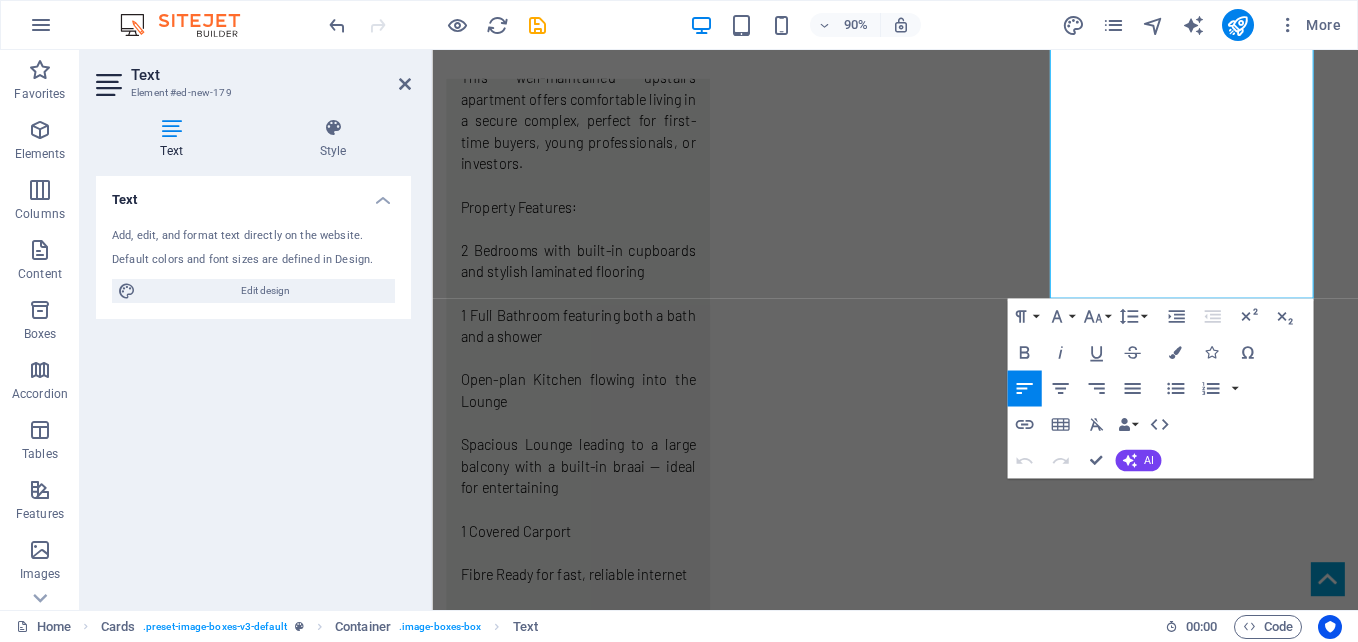 scroll, scrollTop: 8493, scrollLeft: 0, axis: vertical 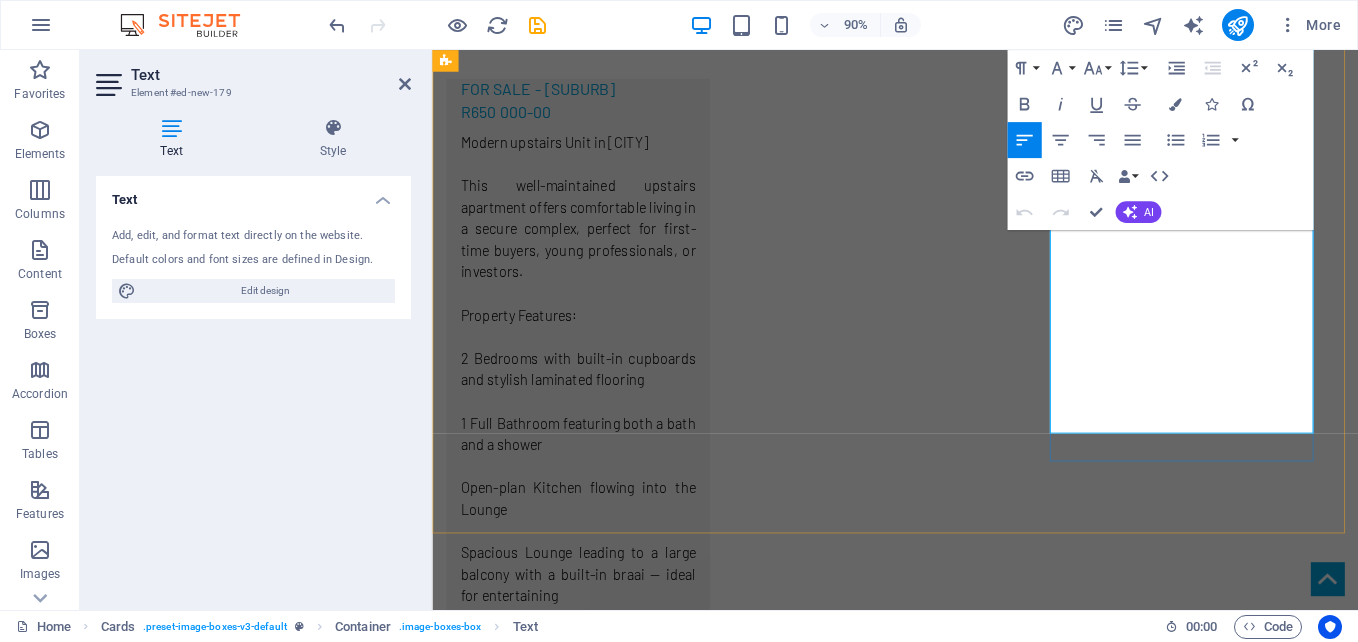 drag, startPoint x: 1134, startPoint y: 425, endPoint x: 1371, endPoint y: 395, distance: 238.89119 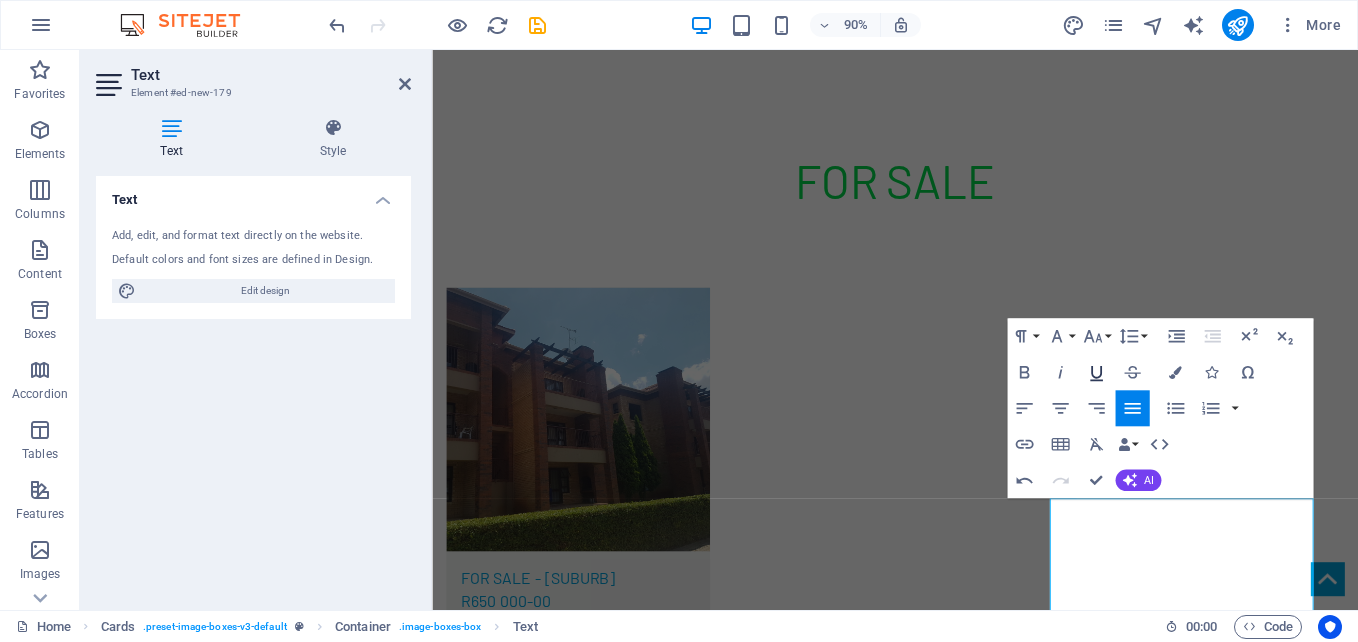 scroll, scrollTop: 7893, scrollLeft: 0, axis: vertical 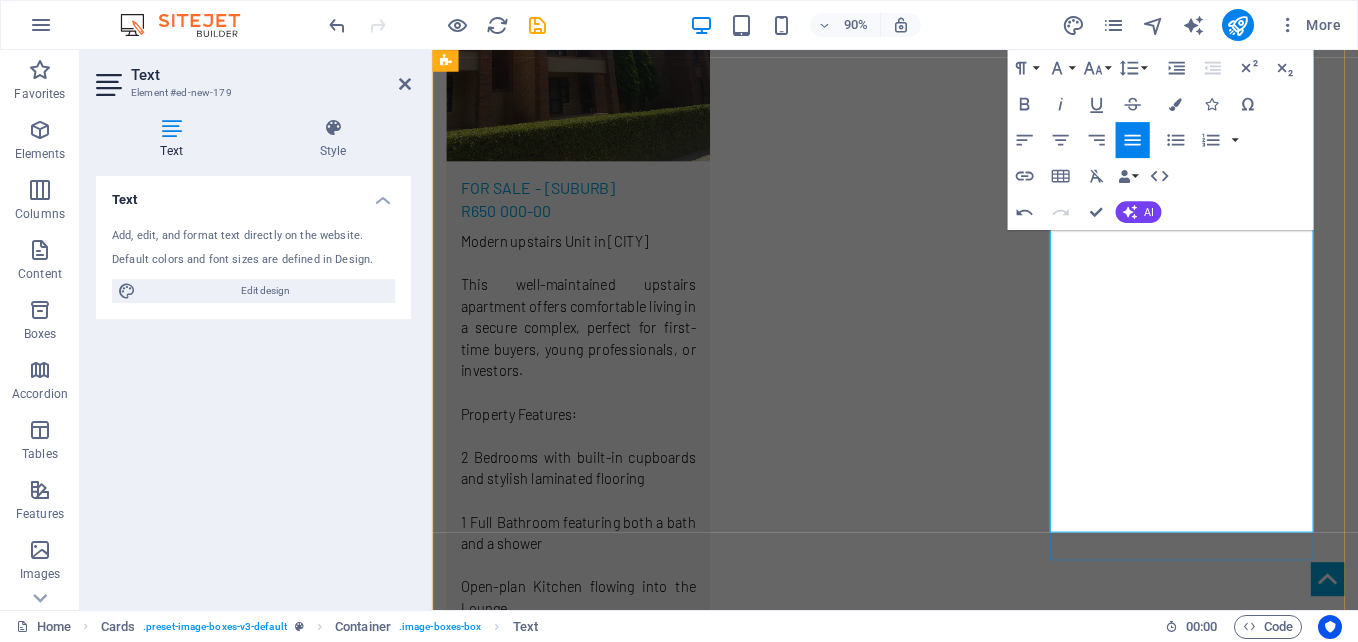 drag, startPoint x: 1173, startPoint y: 564, endPoint x: 1289, endPoint y: 508, distance: 128.80994 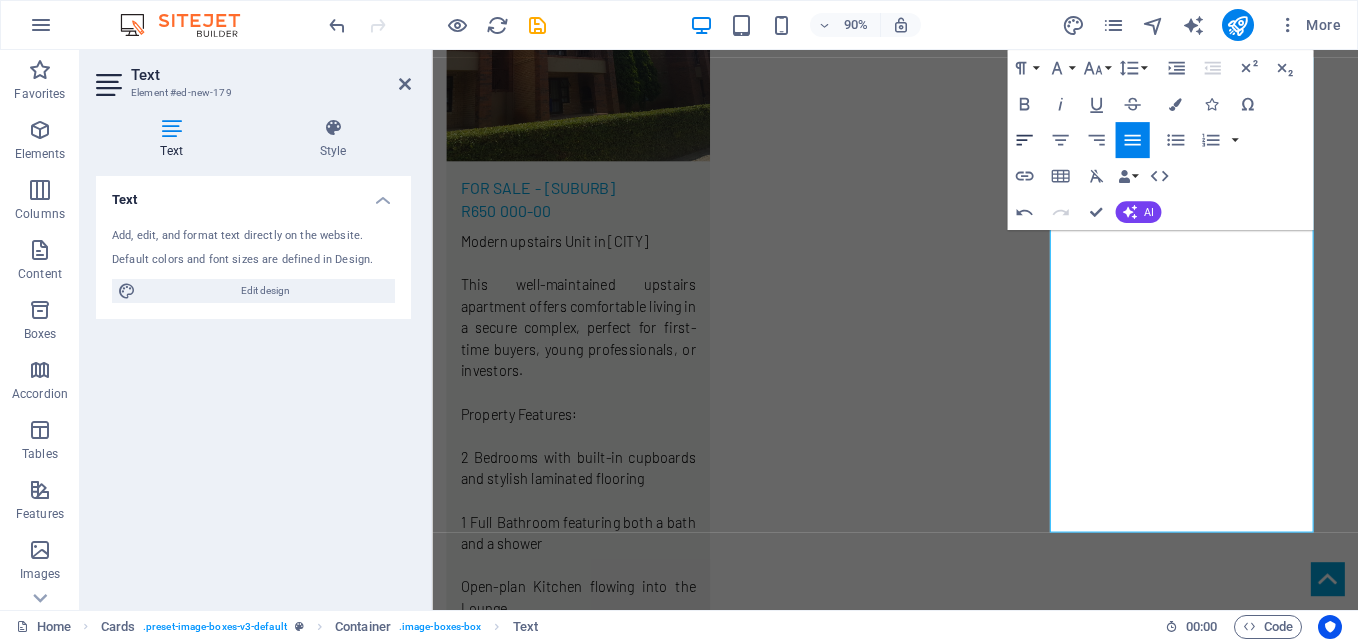 click 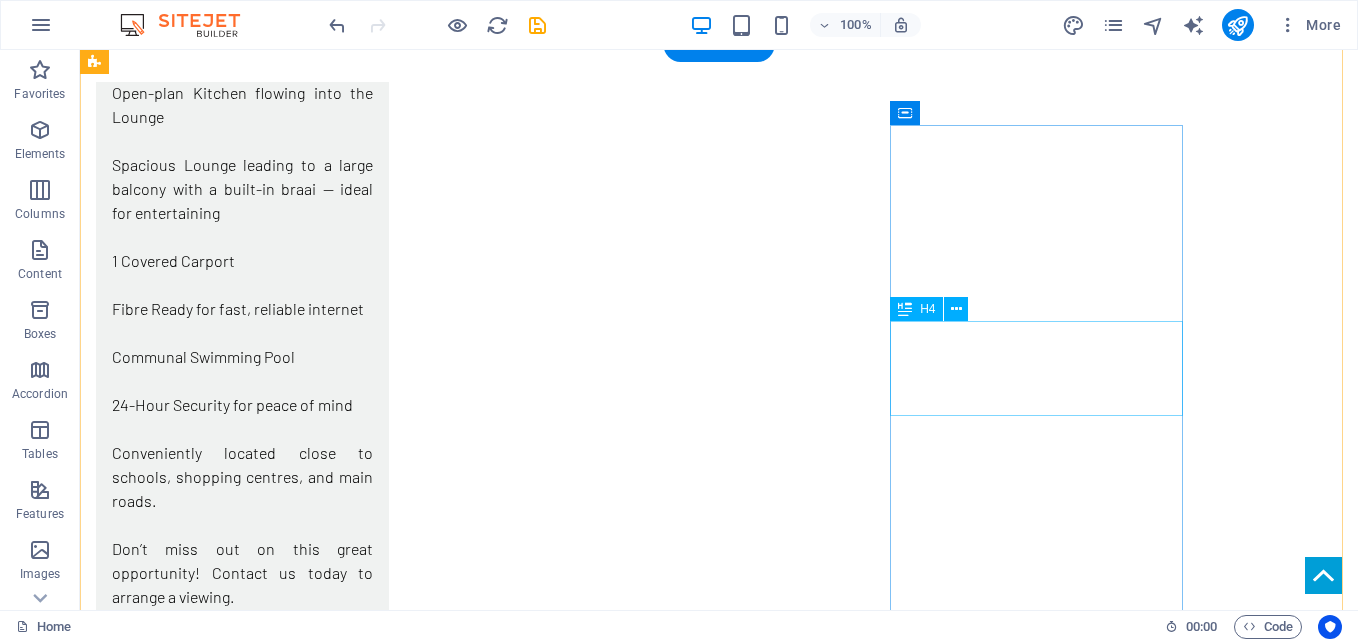 scroll, scrollTop: 8846, scrollLeft: 0, axis: vertical 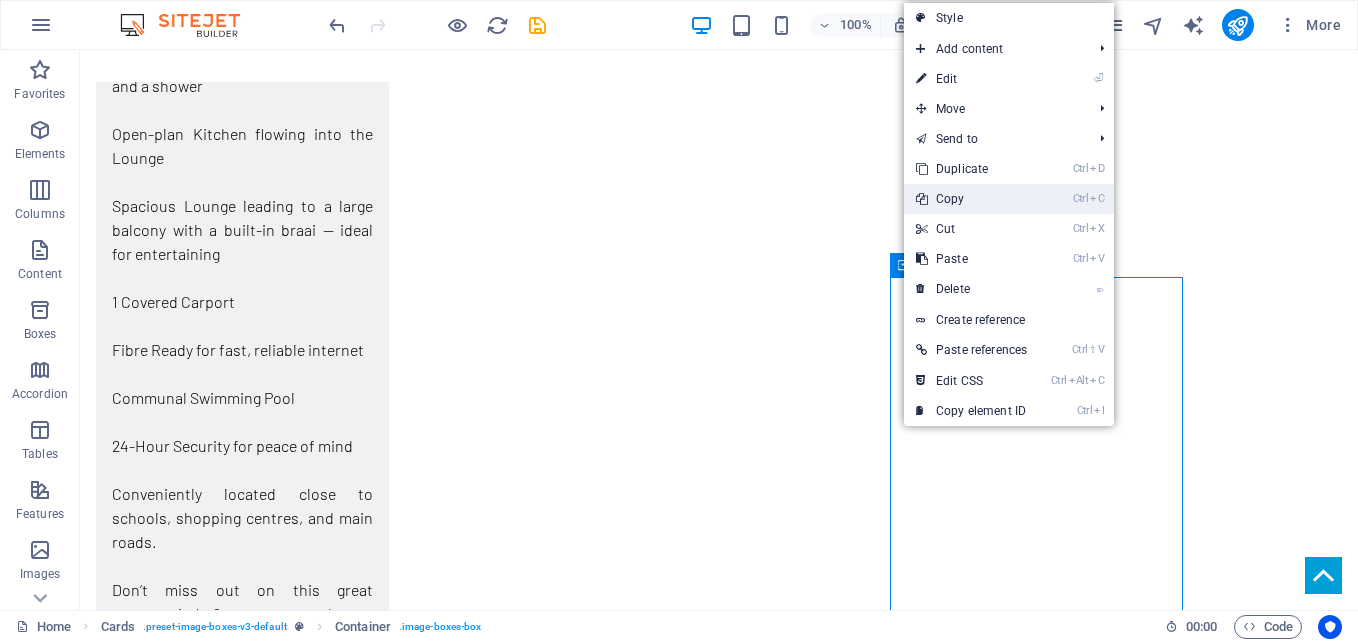click on "Ctrl C  Copy" at bounding box center [971, 199] 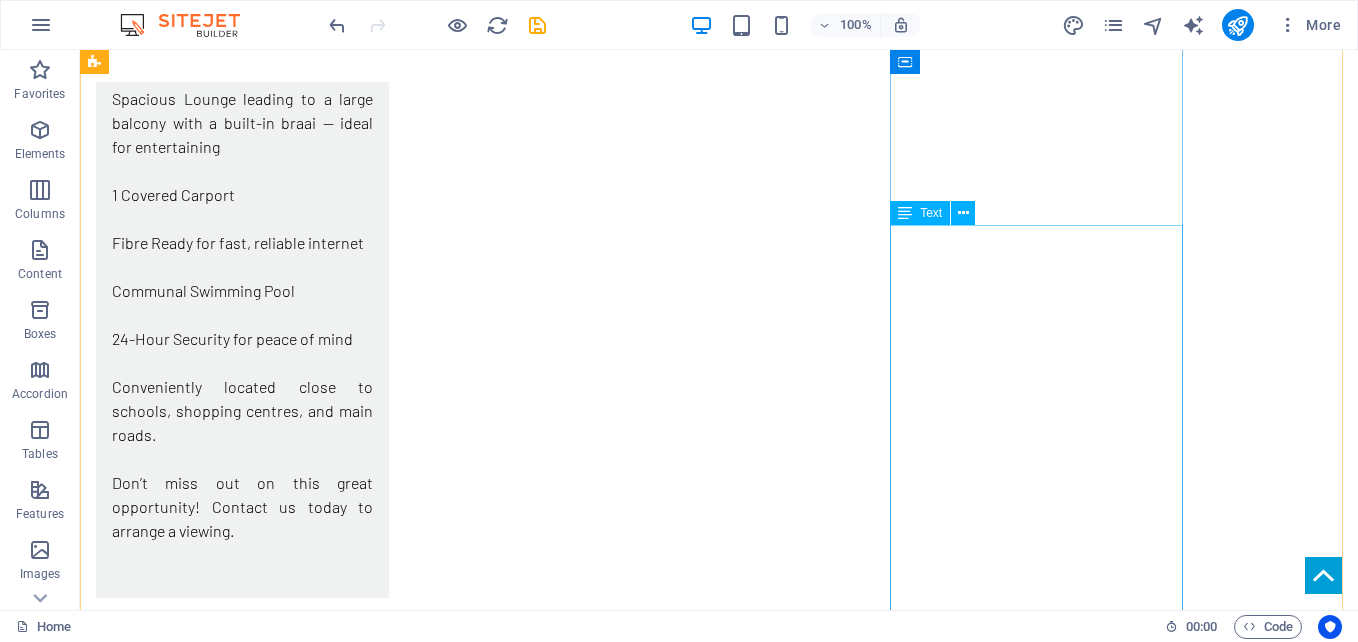 scroll, scrollTop: 8946, scrollLeft: 0, axis: vertical 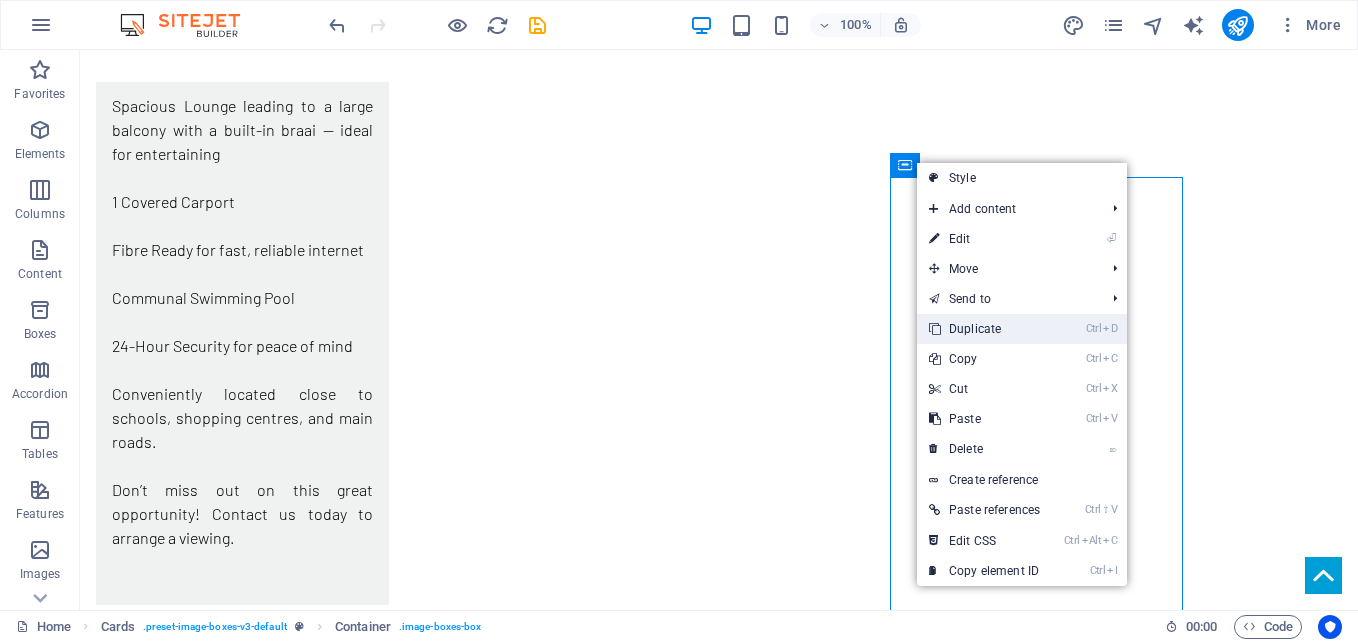 click on "Ctrl D  Duplicate" at bounding box center (984, 329) 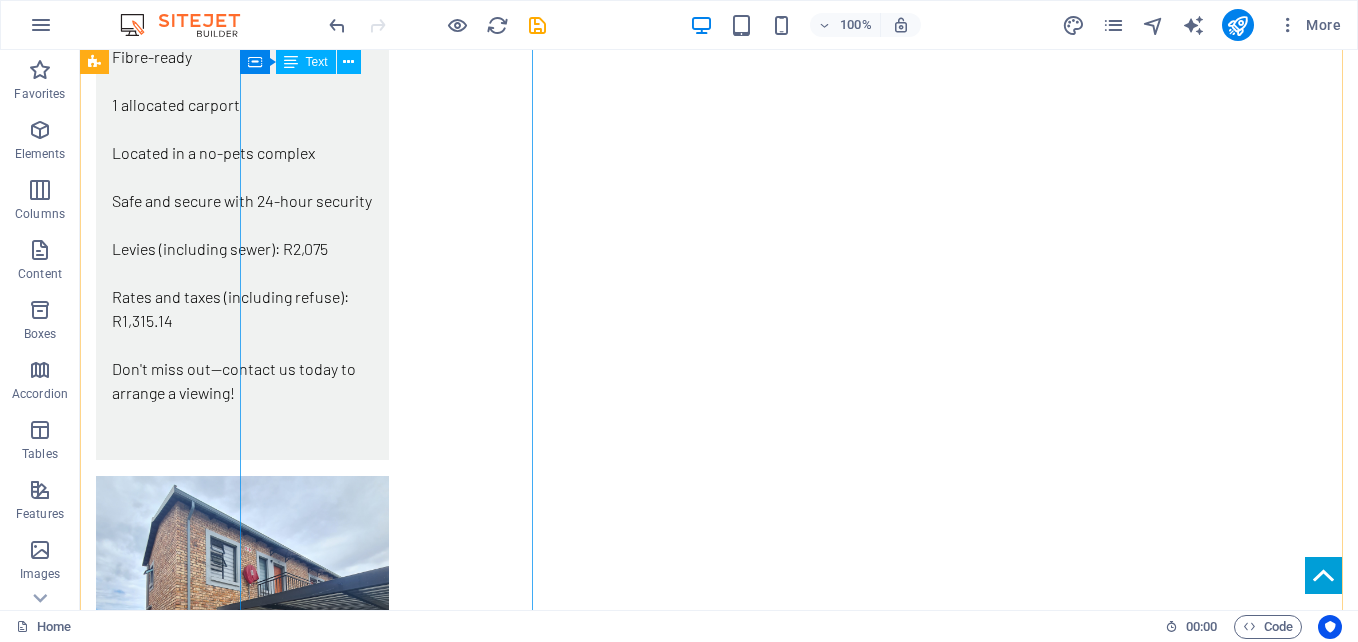 scroll, scrollTop: 10722, scrollLeft: 0, axis: vertical 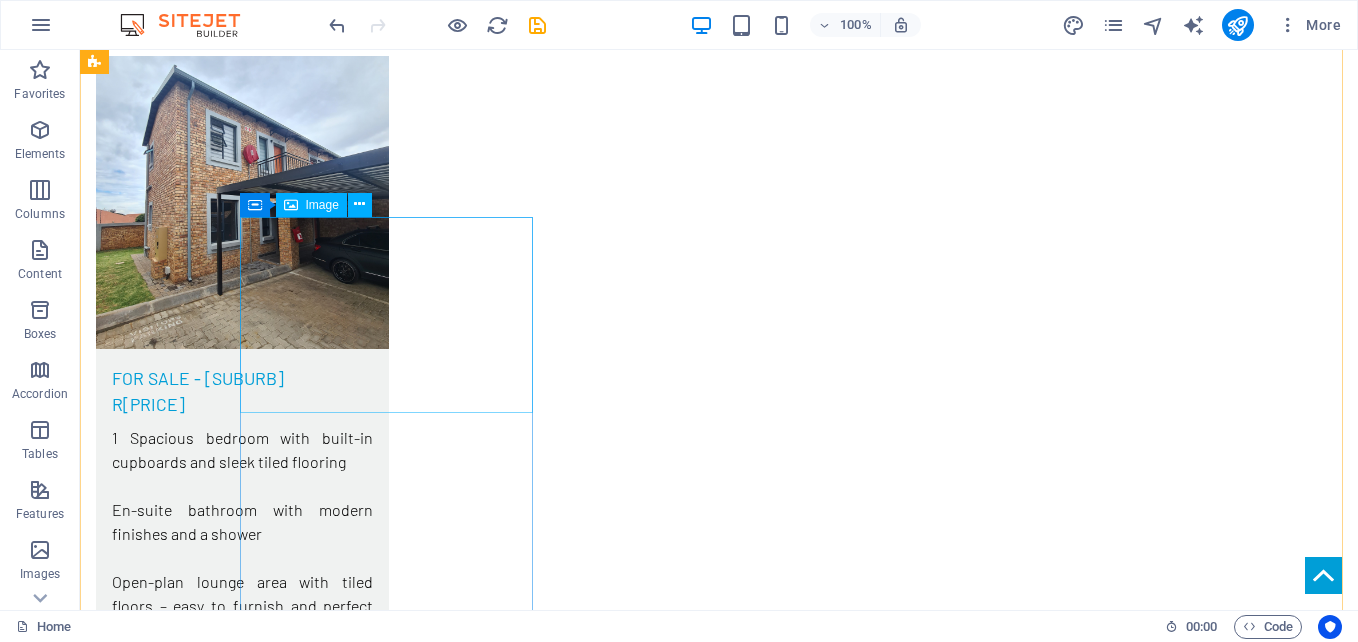 click at bounding box center (242, 11212) 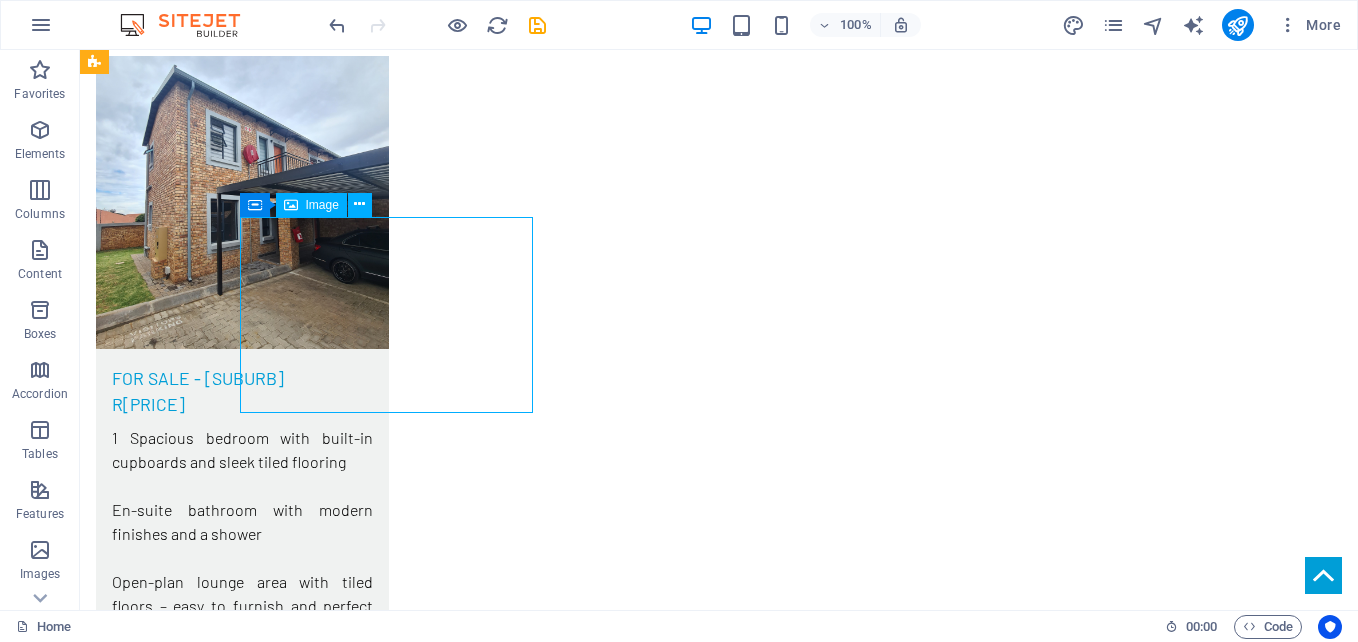 click at bounding box center (242, 11212) 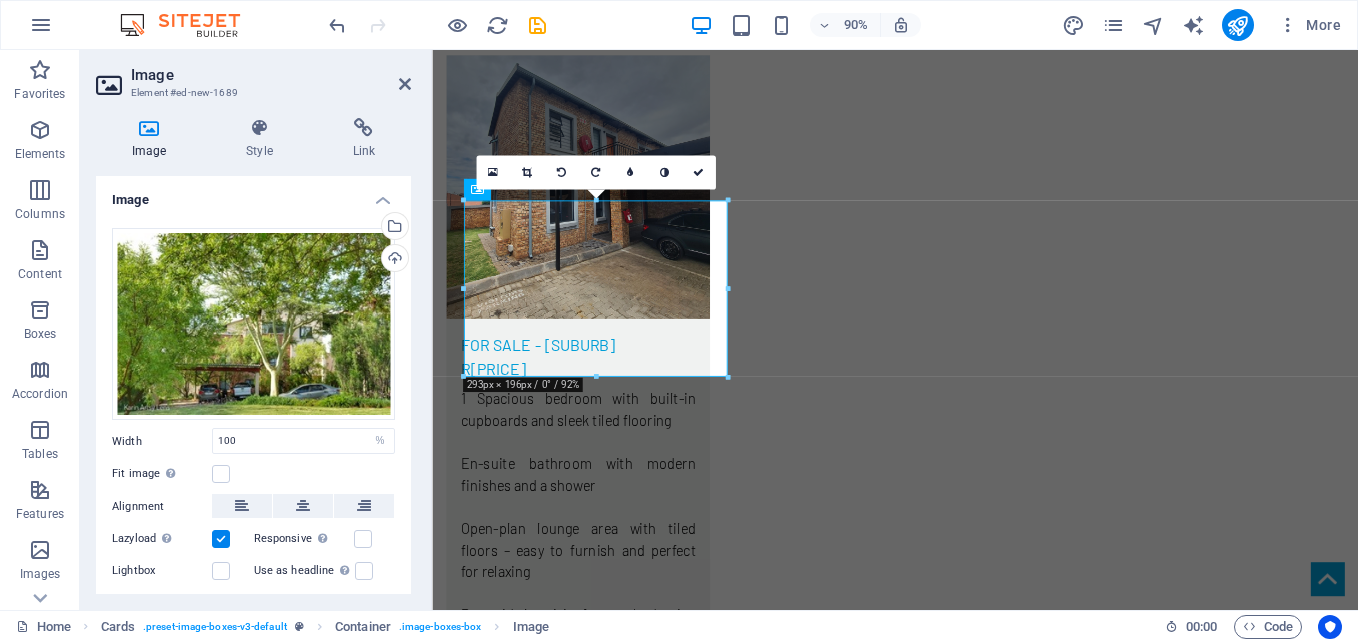 scroll, scrollTop: 10759, scrollLeft: 0, axis: vertical 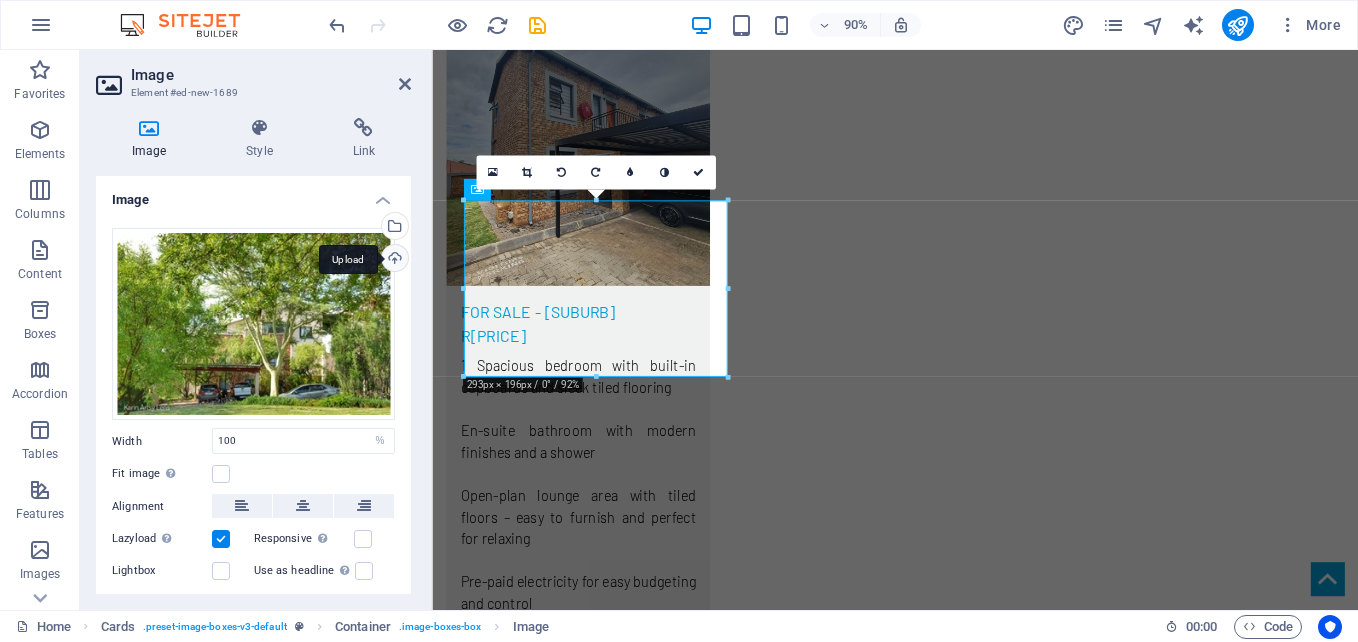 click on "Upload" at bounding box center (393, 260) 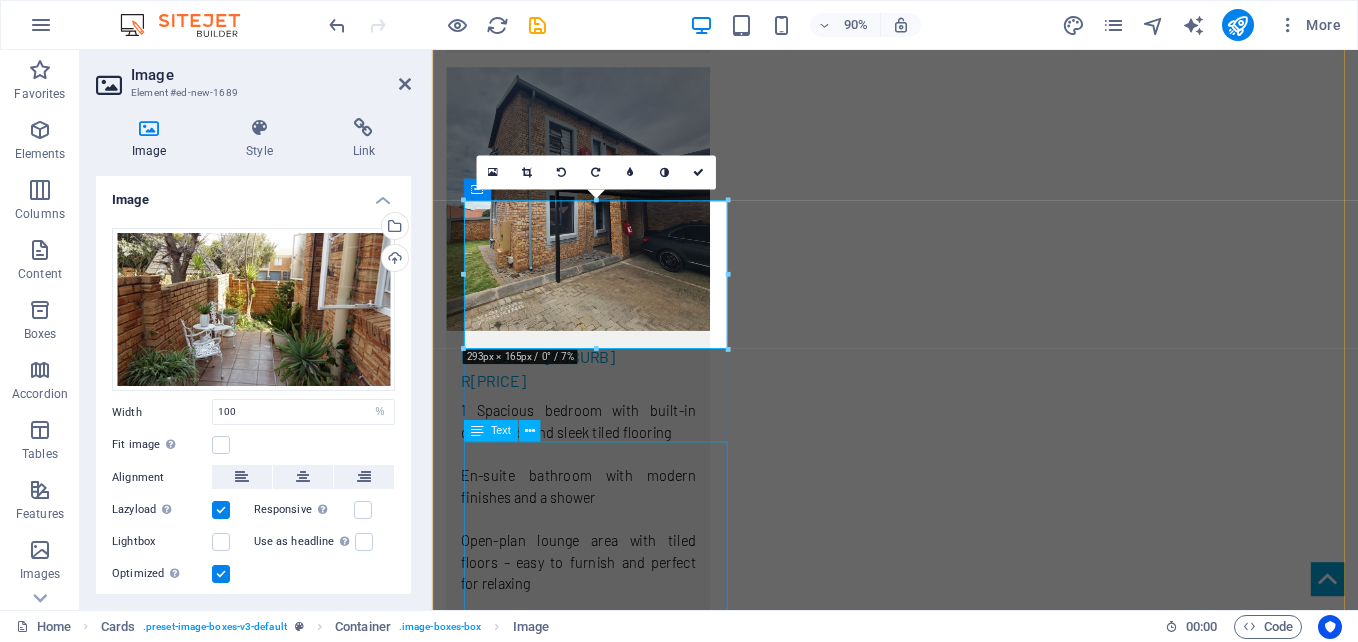 click on "Stunning 2-Bedroom Penthouse with Modern Amenities and Golf Course Views Discover the perfect blend of comfort and convenience in this beautifully appointed 2-bedroom, 2-bathroom penthouse. Located on the ground level, this home features elegant laminated flooring and built-in cupboards throughout. Enjoy an open-plan lounge and dining area upstairs, seamlessly connecting to a sleek, modern kitchen with space for two appliances. Step out onto the private balcony and take in the breathtaking views of the golf course. This property offers immediate access to a range of top-notch facilities, including golf, tennis, squash, a gym, and a swimming pool, ensuring an active lifestyle at your doorstep. Parking is a breeze with a dedicated carport, an additional open parking bay, and ample visitor parking available. The complex provides 24-hour security with strict access control for peace of mind." at bounding box center (594, 11833) 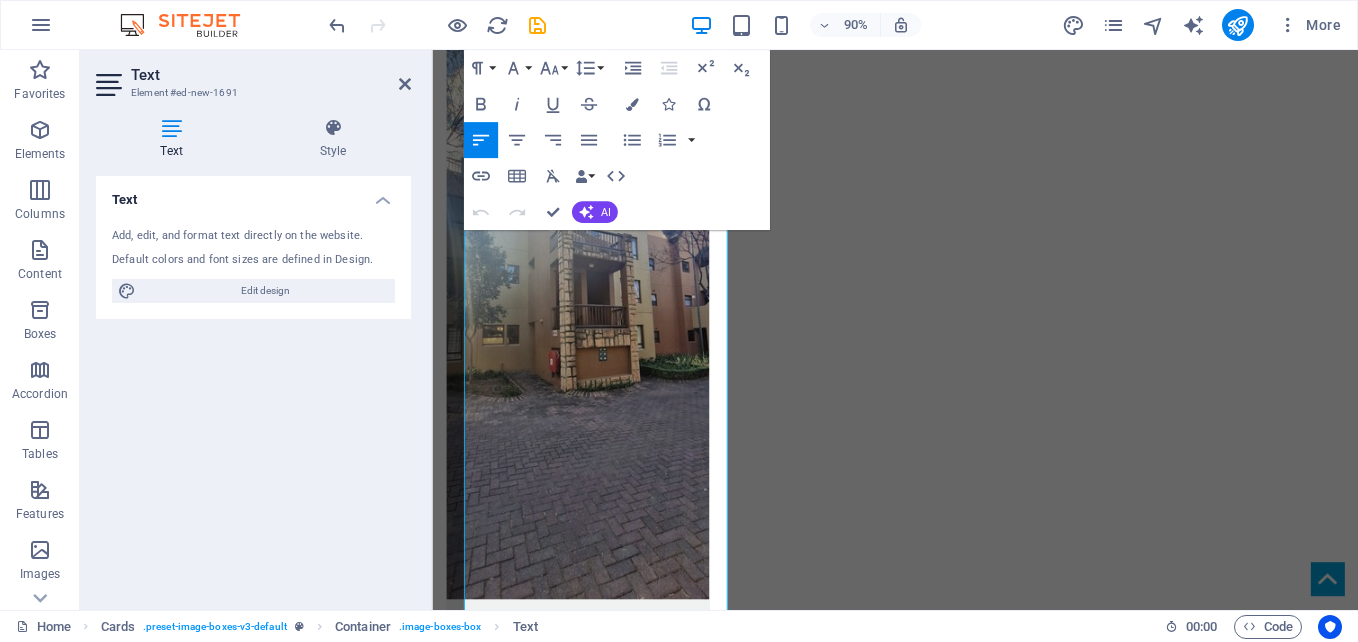scroll, scrollTop: 11896, scrollLeft: 0, axis: vertical 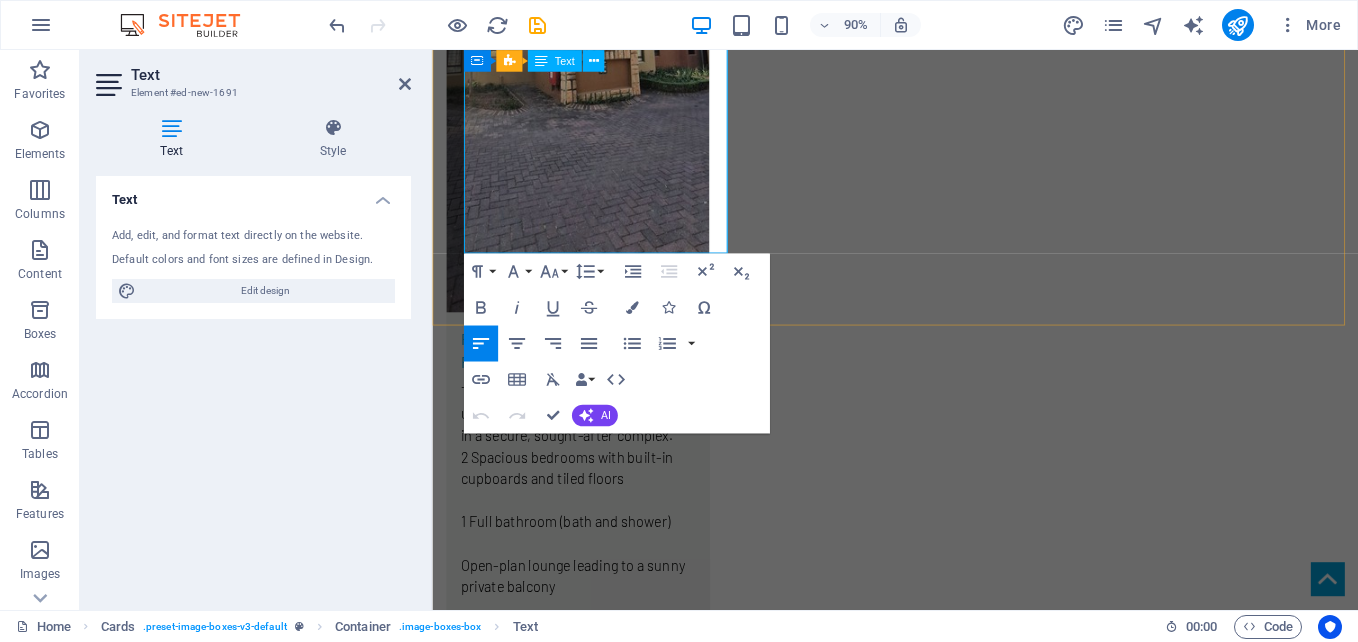 drag, startPoint x: 484, startPoint y: 491, endPoint x: 625, endPoint y: 178, distance: 343.29288 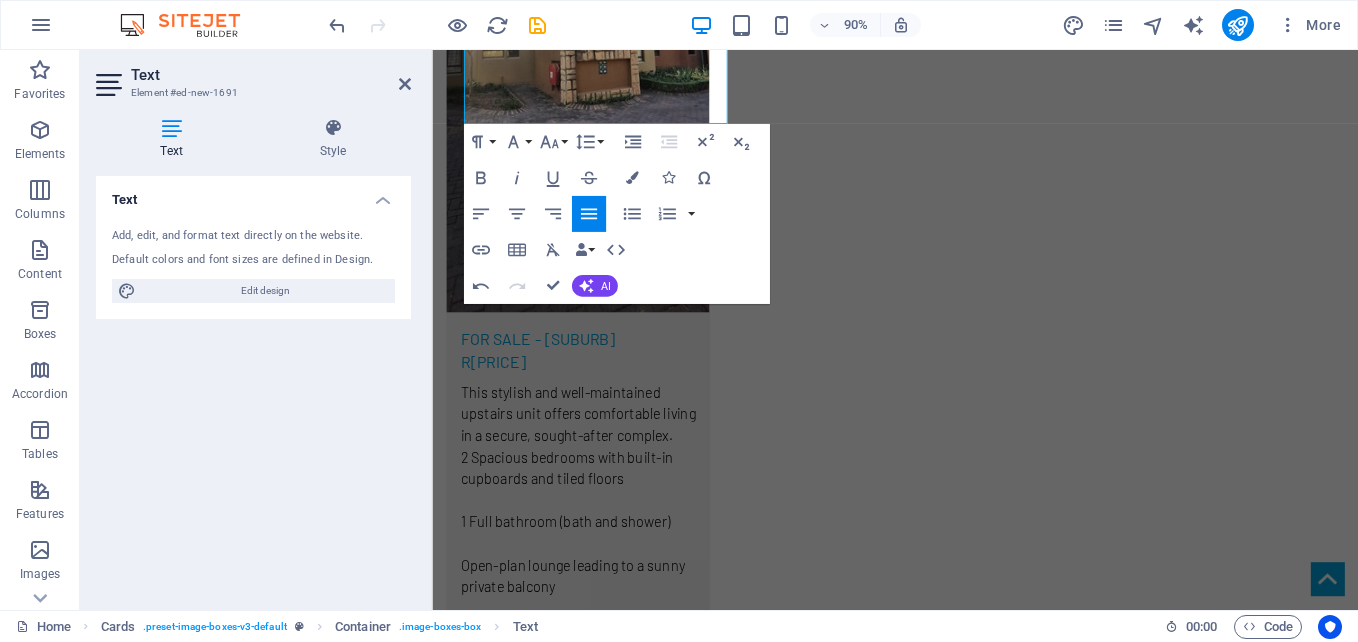 scroll, scrollTop: 9907, scrollLeft: 0, axis: vertical 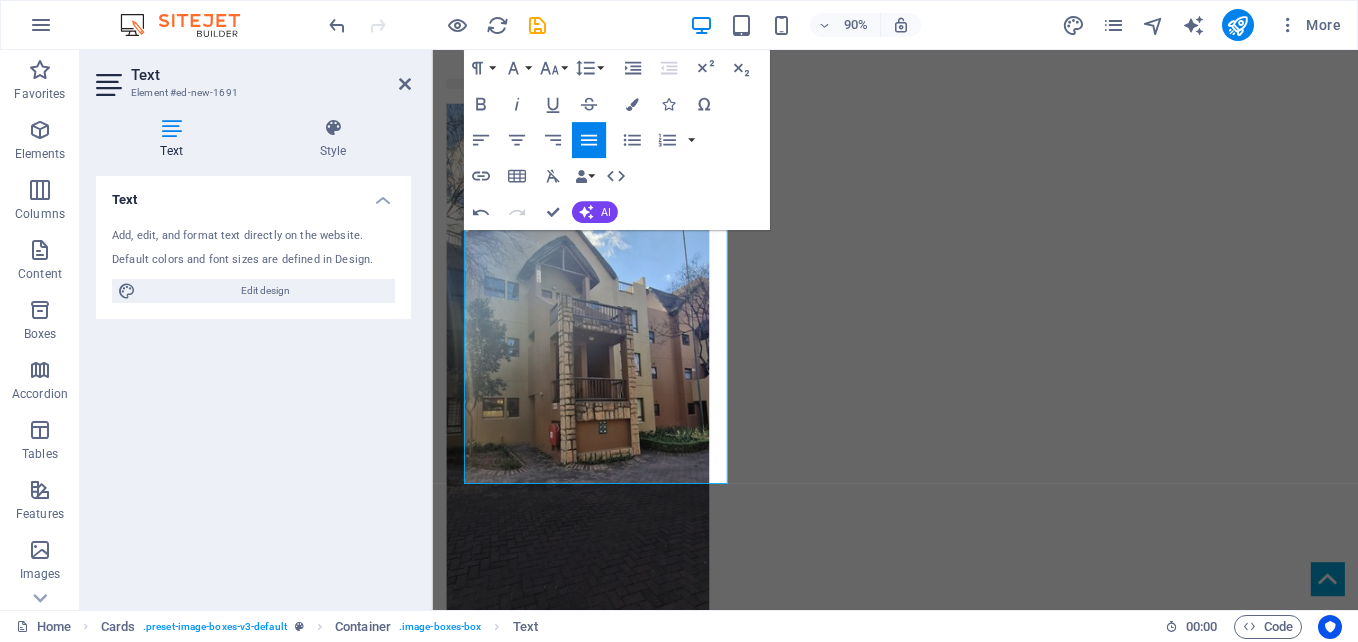 drag, startPoint x: 655, startPoint y: 464, endPoint x: 486, endPoint y: 257, distance: 267.2265 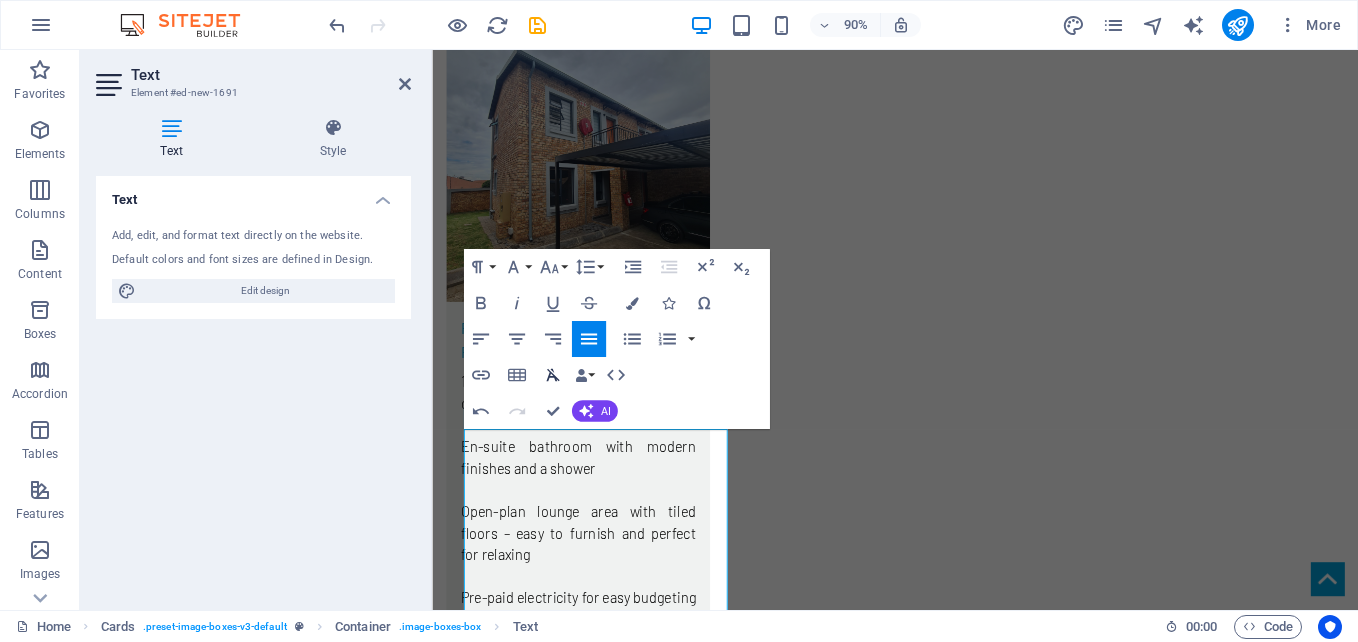 scroll, scrollTop: 10796, scrollLeft: 0, axis: vertical 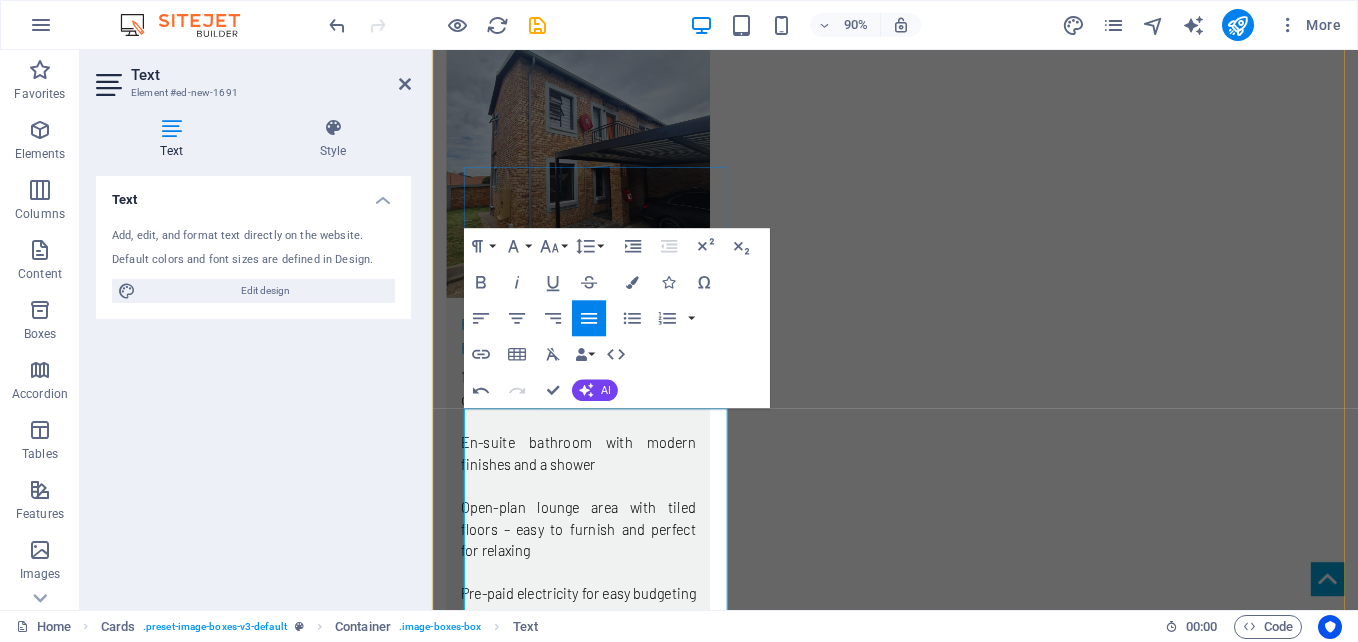 click on "This beautifully maintained duplex offers modern comfort and generous living space in the sought-after suburb of [SUBURB]." at bounding box center (594, 11428) 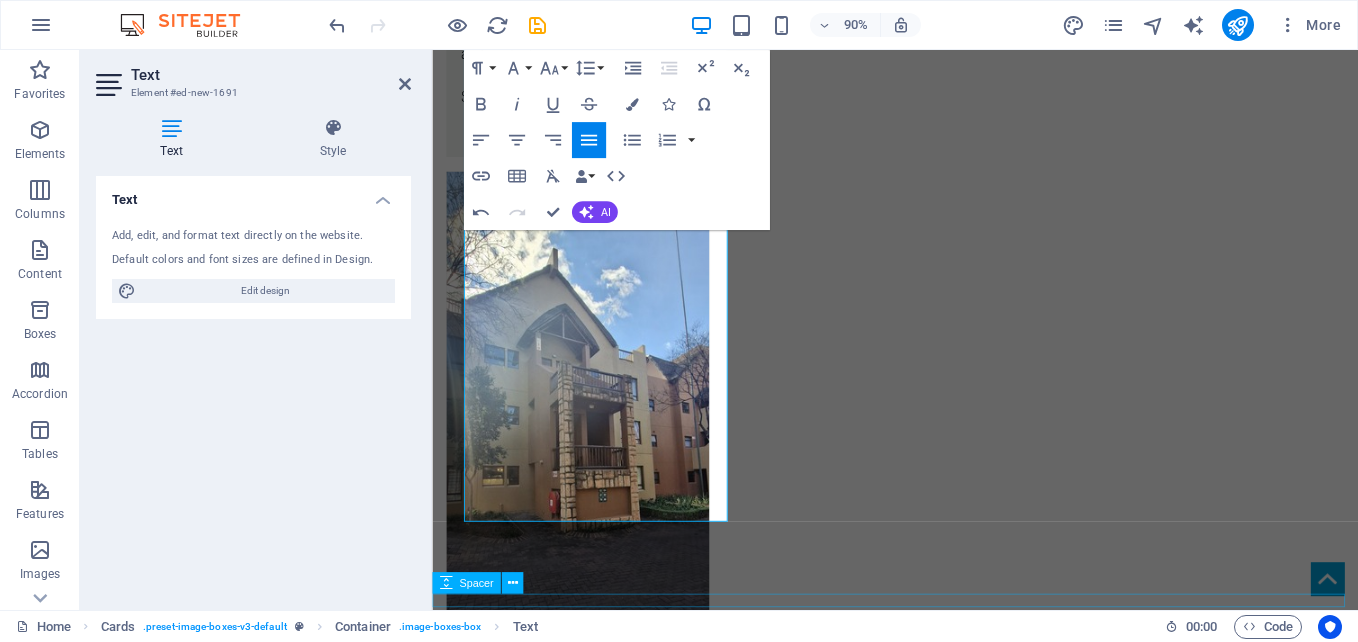 scroll, scrollTop: 11454, scrollLeft: 0, axis: vertical 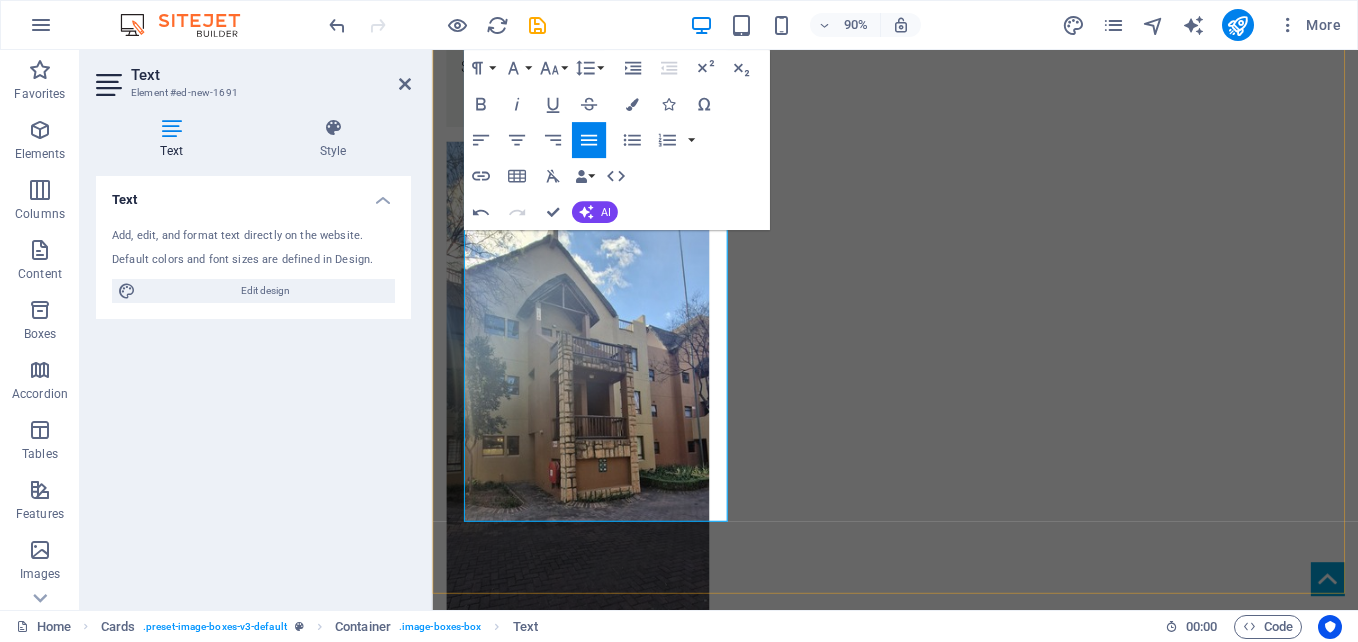 drag, startPoint x: 485, startPoint y: 455, endPoint x: 743, endPoint y: 529, distance: 268.40268 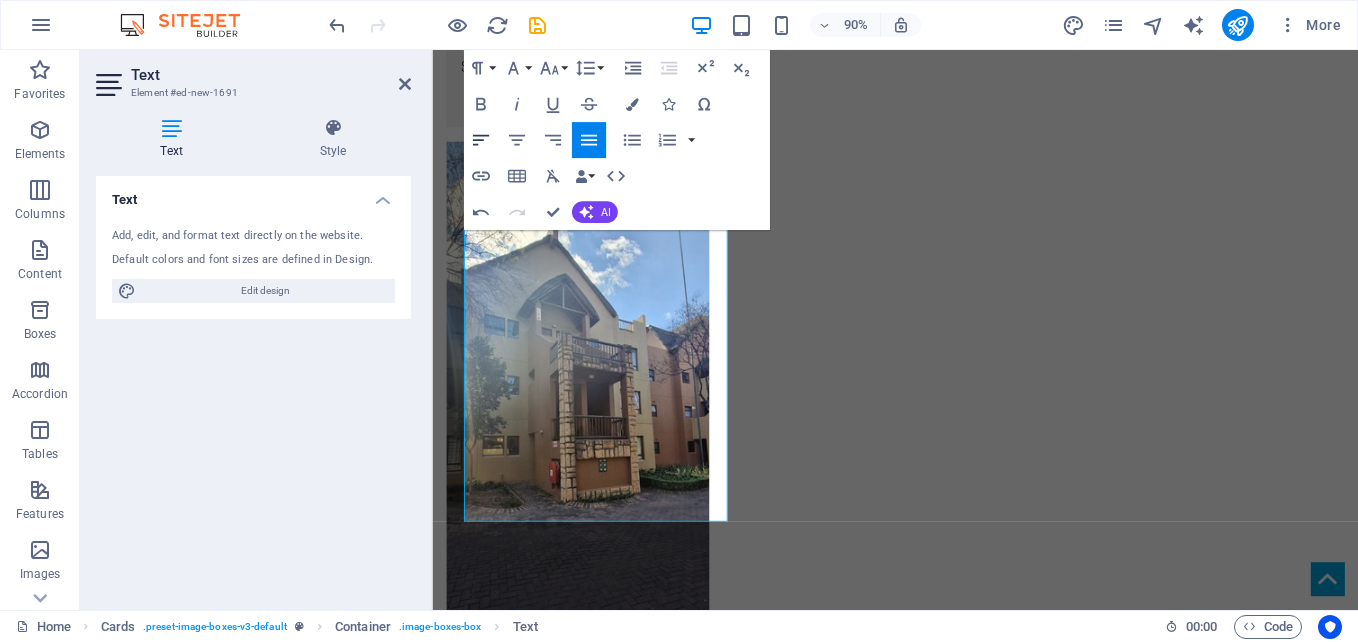 click 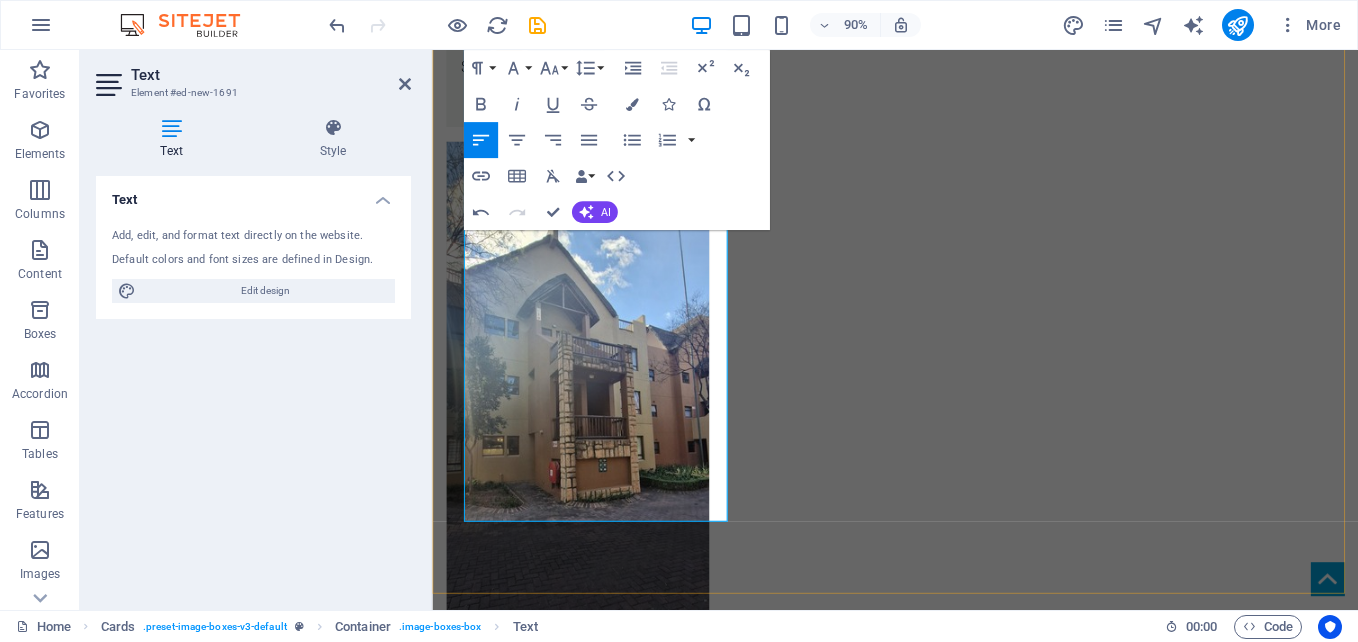 click at bounding box center (594, 11286) 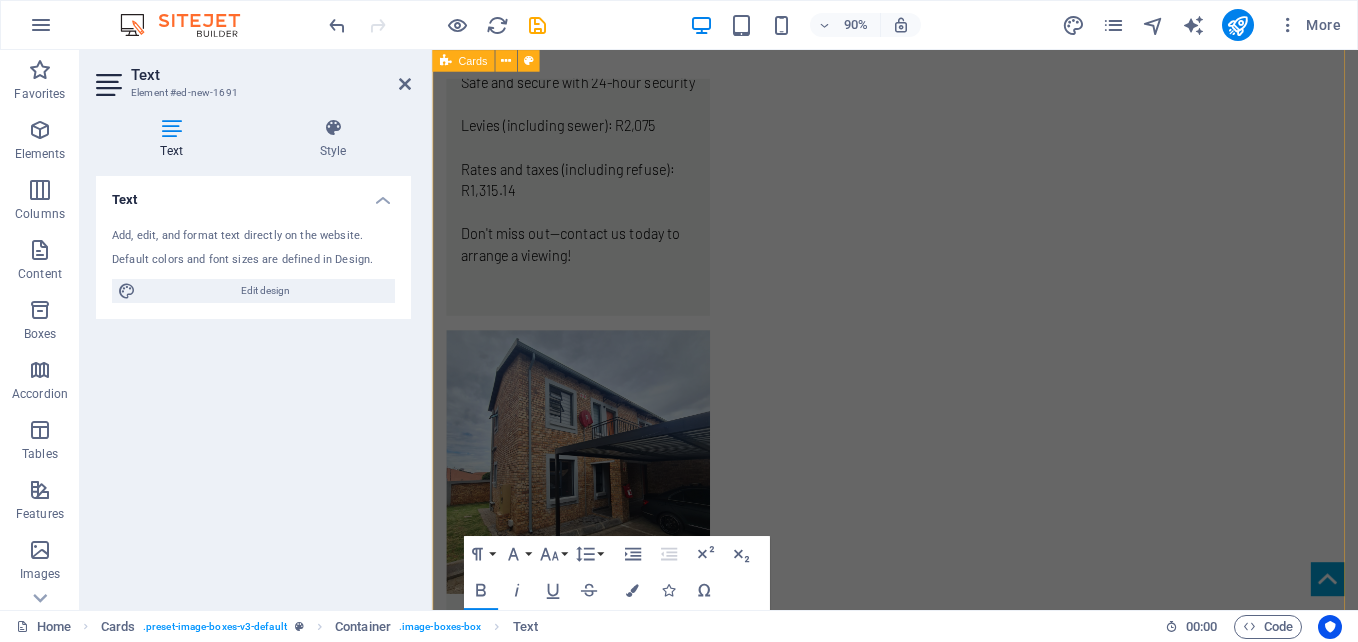 scroll, scrollTop: 10654, scrollLeft: 0, axis: vertical 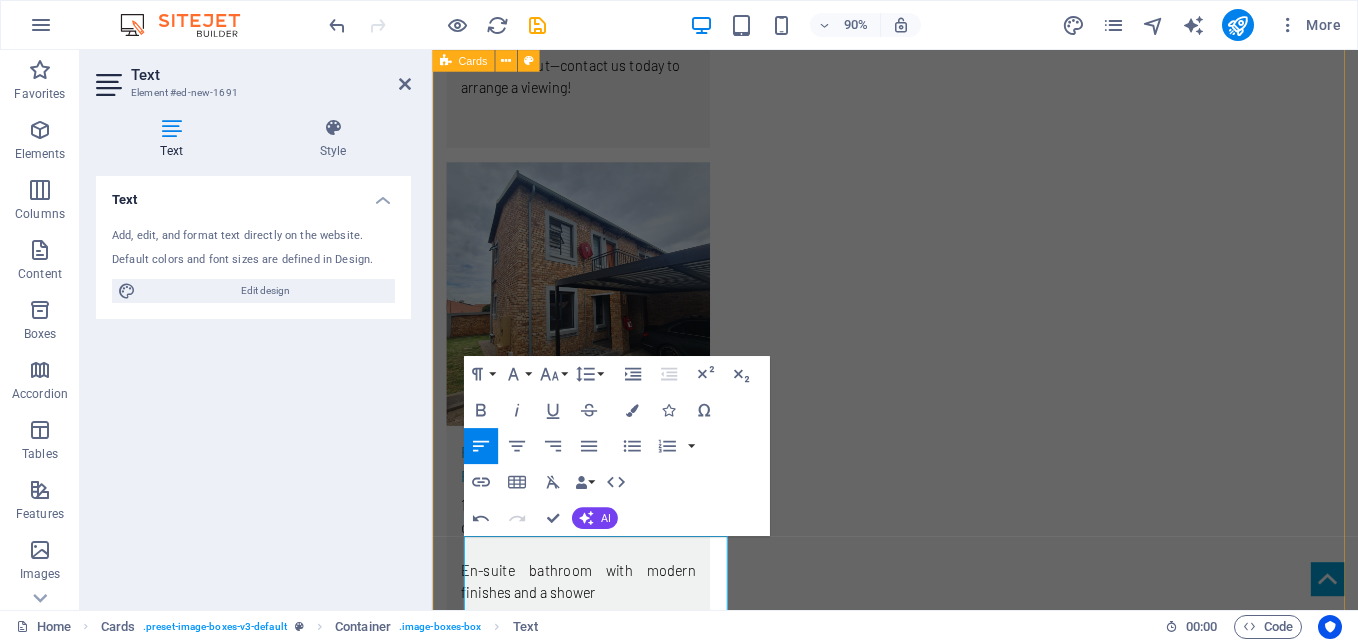 click on "for sale - [SUBURB] r[PRICE] Beautiful Family Home for Sale in [SUBURB] Step into this charming and meticulously maintained family home situated on a spacious corner stand in [SUBURB]. Perfectly suited for families seeking comfort and privacy in a well-connected neighborhood. - *Three Bedrooms:* Located down the passage, each bedroom features built-in cupboards and carpeted floors. The bedroom at the end of the passage has its own garden access. - *Main Bedroom:* Positioned on the opposite side of the house for added privacy, it includes an en-suite bathroom with a shower and bath, along with a walk-in closet. - *Bathrooms:* One full bathroom with a bath and shower serves the other bedrooms, and an additional guest loo is available for convenience. - *Kitchen:* A magnificent open-plan kitchen boasts ample cupboards, a center island with a breakfast nook, an eye-level oven, and a gas hob. - *Separate Laundry:* Equipped with a sink and connections for a washing machine and dishwasher. R[PRICE]" at bounding box center (946, 9872) 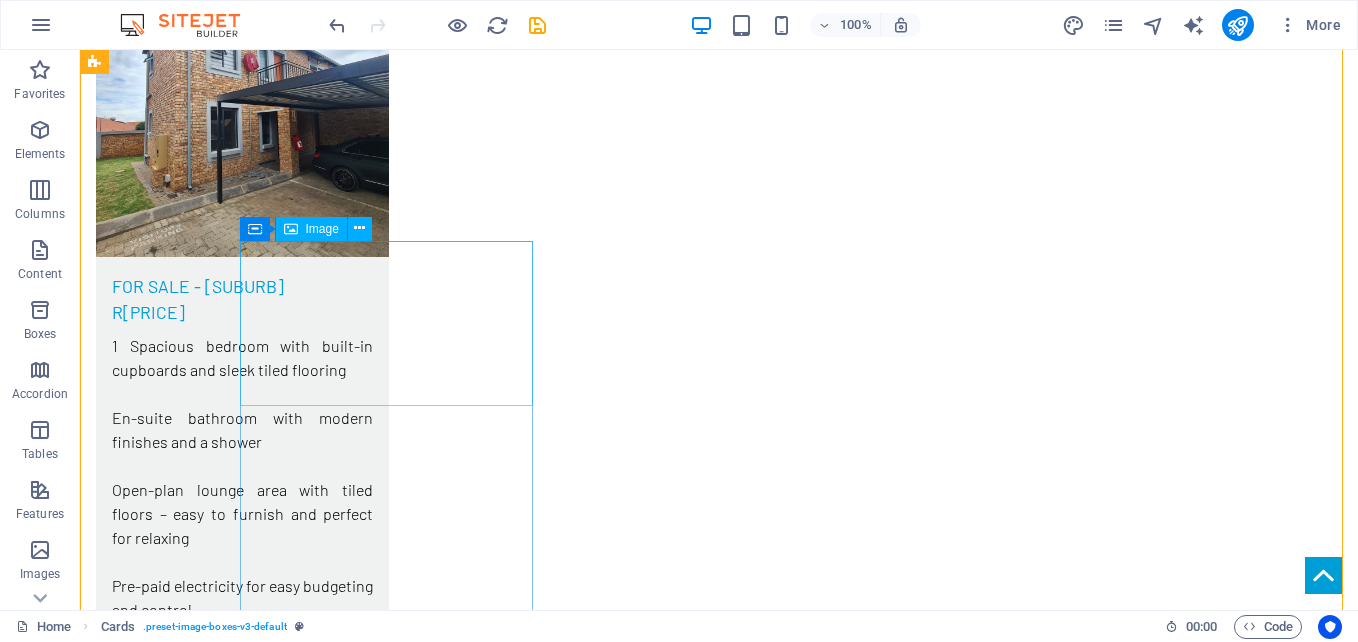 scroll, scrollTop: 10817, scrollLeft: 0, axis: vertical 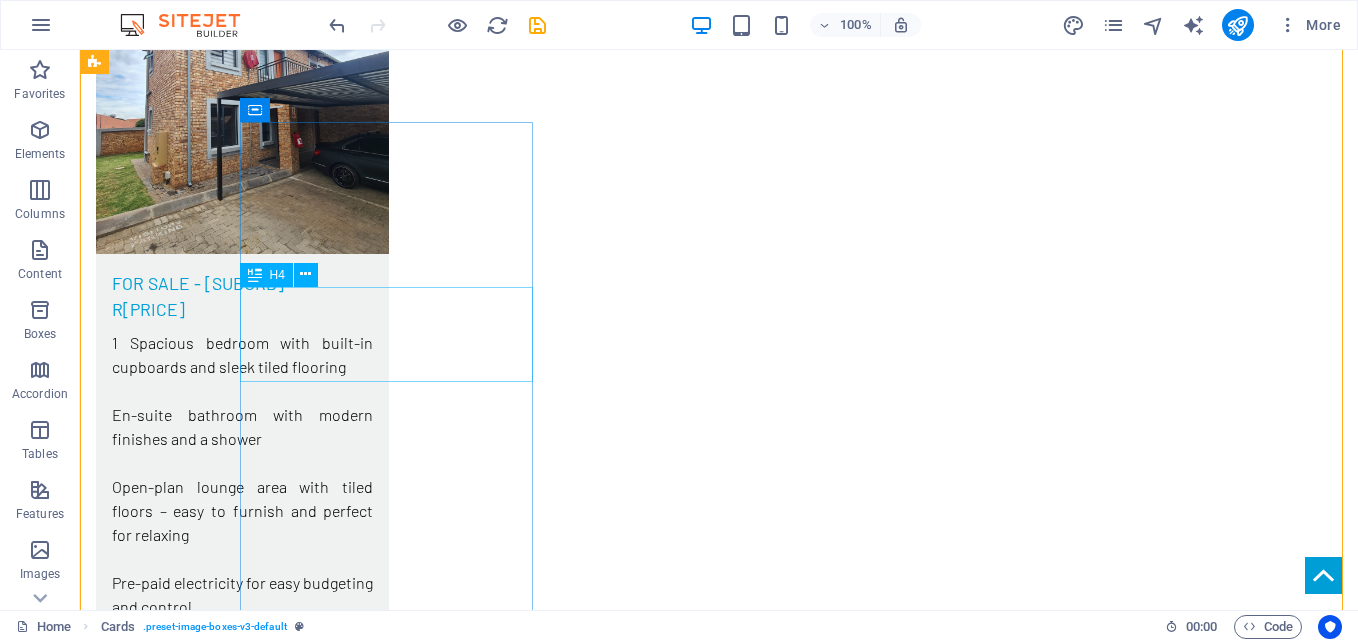 click on "for sale - [SUBURB] r[PRICE]" at bounding box center (242, 11218) 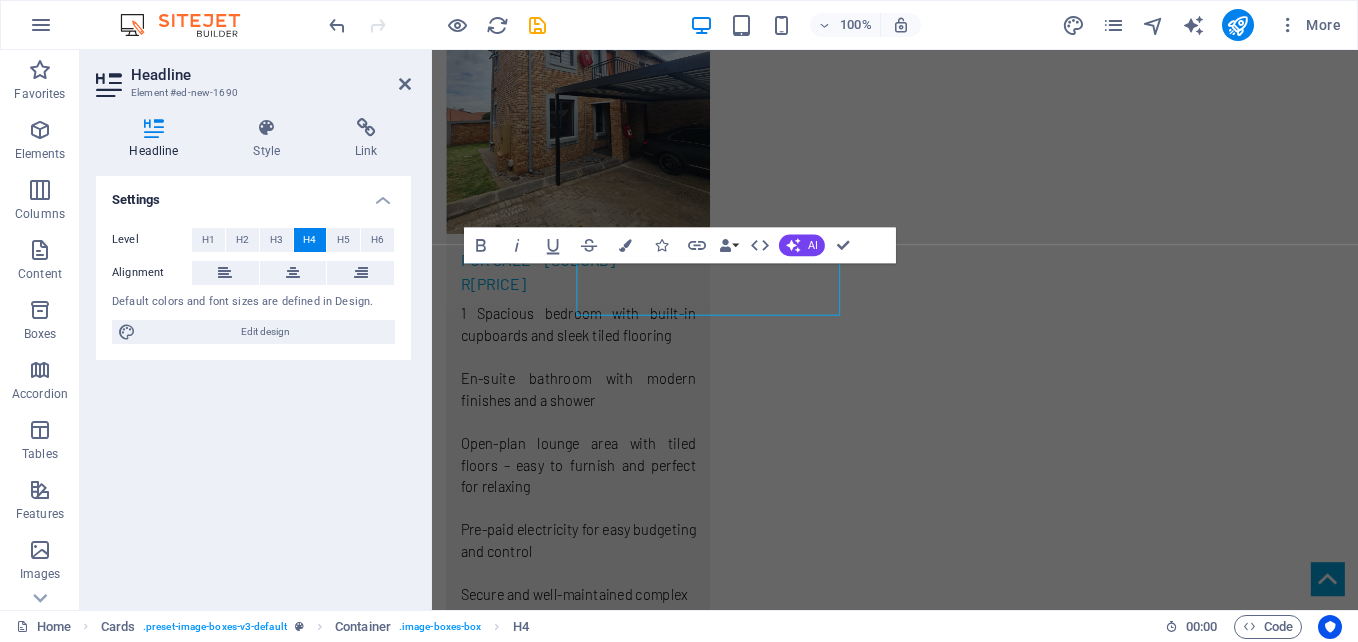 scroll, scrollTop: 10854, scrollLeft: 0, axis: vertical 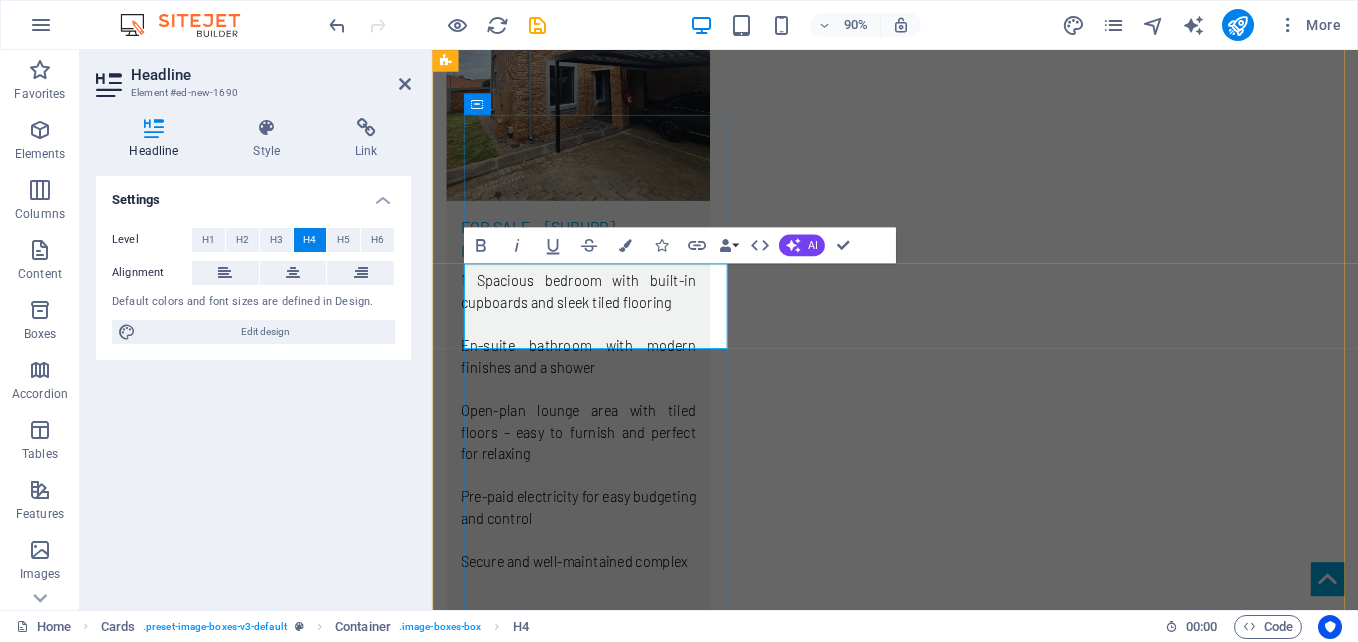 click on "for sale - [SUBURB] r[PRICE]" at bounding box center (594, 11189) 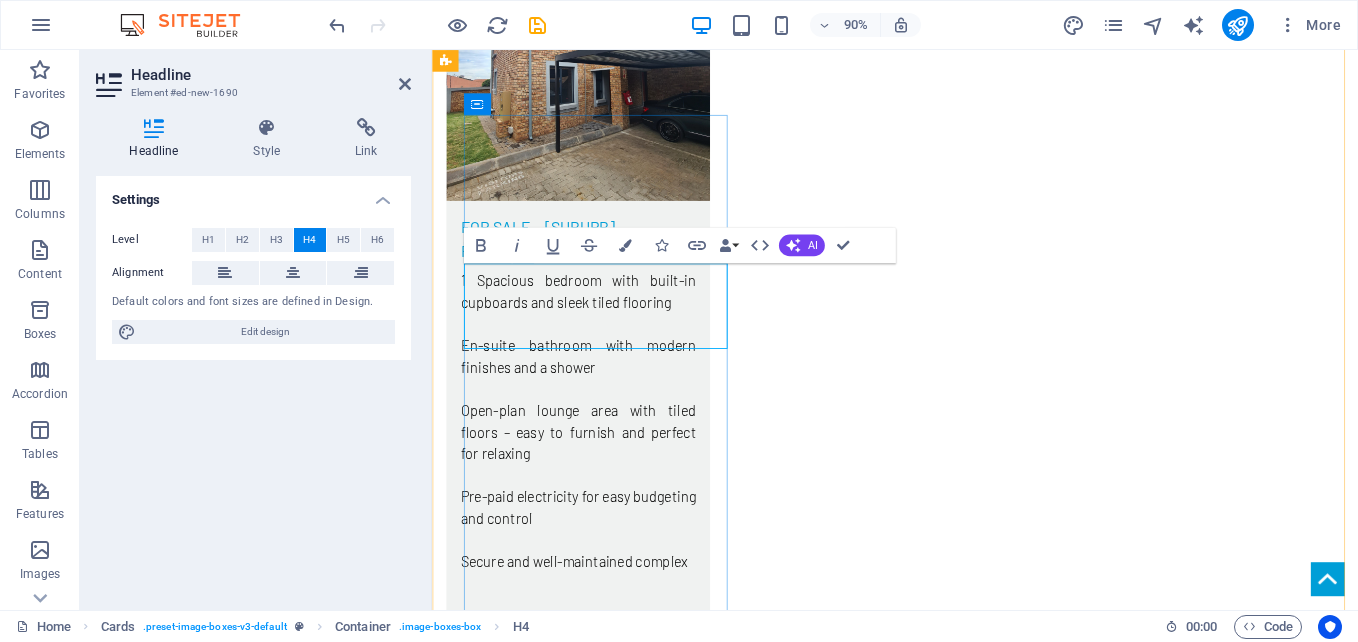click on "for sale - [SUBURB] r[PRICE]" at bounding box center [594, 11189] 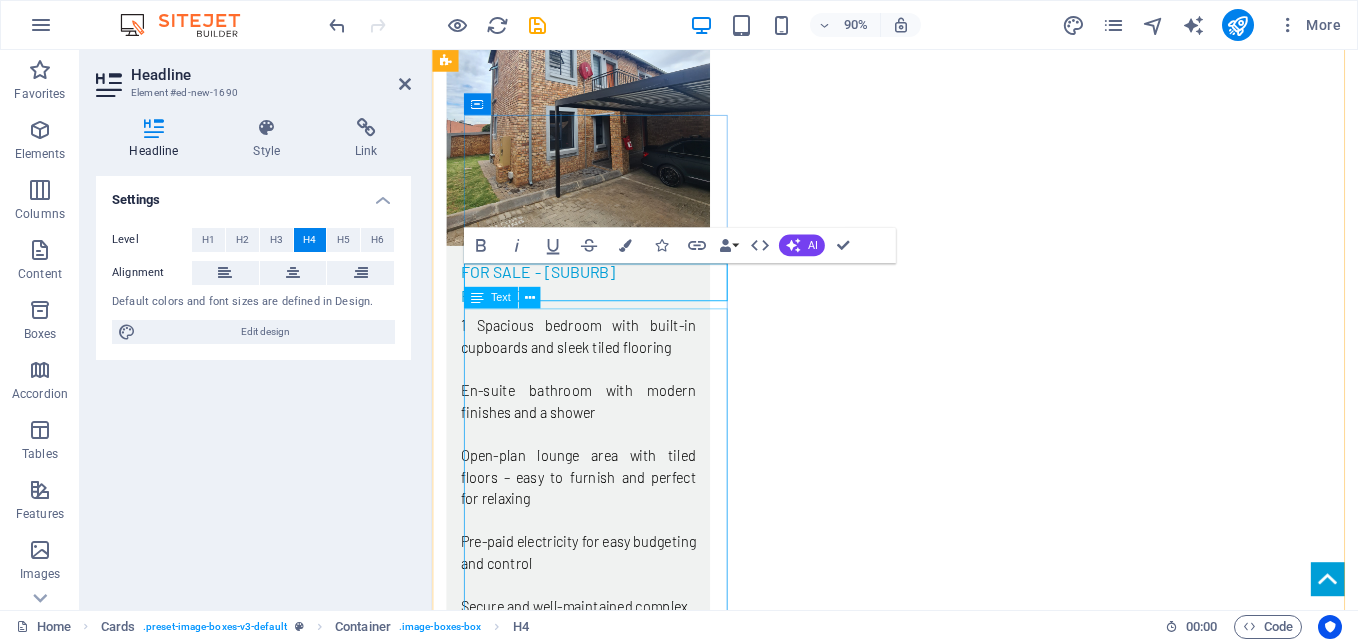 type 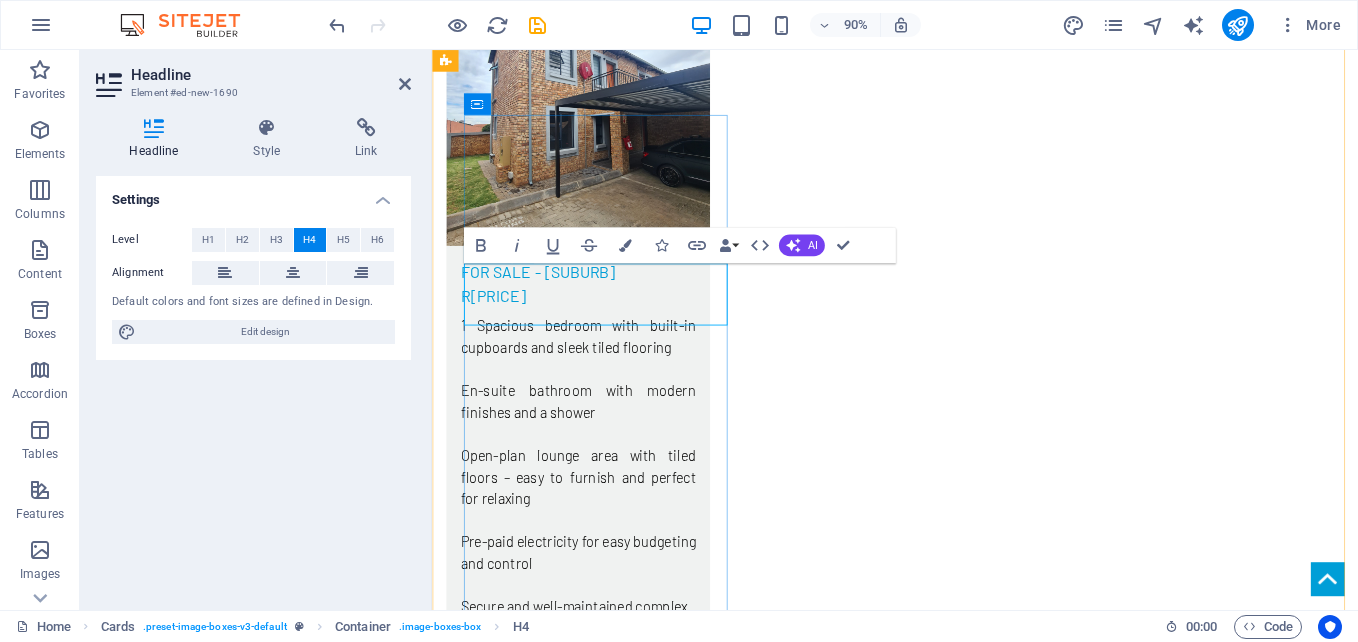 click on "for sale - honeydew ‌r1 249 000-00" at bounding box center [594, 11239] 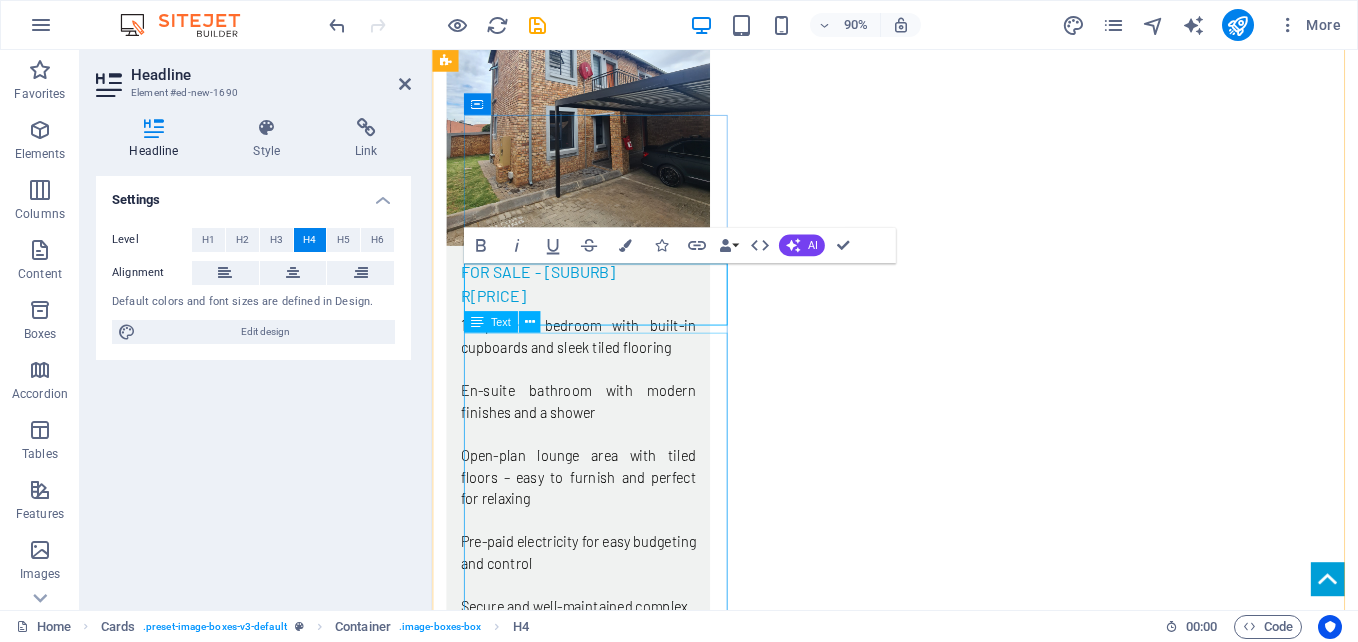 click on "Stunning Duplex in [CITY] Ridge This beautifully maintained duplex offers modern comfort and generous living space in the sought-after suburb of [CITY] Ridge. Property Features: 3 Spacious Bedrooms Cozy Pajama Lounge – perfect for relaxing or working from home 2 Modern Bathrooms Open-Plan Lounge with space for a dining table Neat, Contemporary Kitchen Double Automated Garage Beautifully Landscaped Private Garden Ideal for families or professionals seeking style, space, and convenience. Don't miss out on this exceptional home!" at bounding box center (594, 11666) 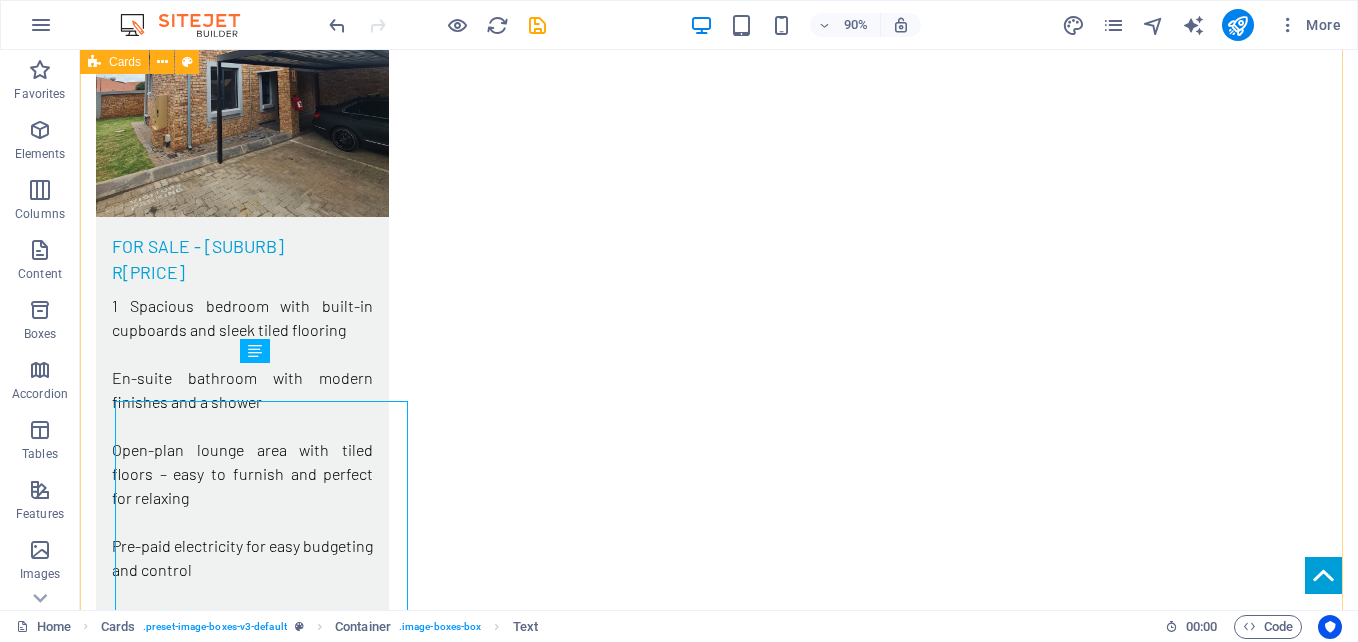 scroll, scrollTop: 10817, scrollLeft: 0, axis: vertical 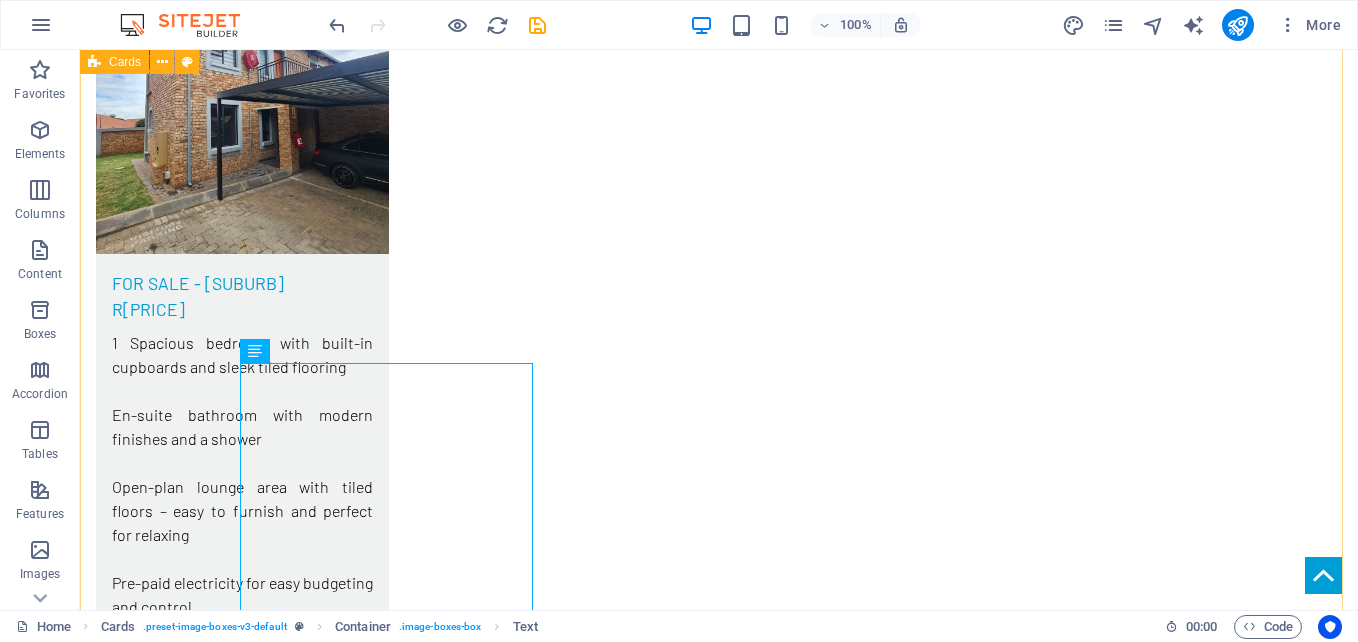 click on "for sale - [SUBURB] r[PRICE] Beautiful Family Home for Sale in [SUBURB] Step into this charming and meticulously maintained family home situated on a spacious corner stand in [SUBURB]. Perfectly suited for families seeking comfort and privacy in a well-connected neighborhood. - *Three Bedrooms:* Located down the passage, each bedroom features built-in cupboards and carpeted floors. The bedroom at the end of the passage has its own garden access. - *Main Bedroom:* Positioned on the opposite side of the house for added privacy, it includes an en-suite bathroom with a shower and bath, along with a walk-in closet. - *Bathrooms:* One full bathroom with a bath and shower serves the other bedrooms, and an additional guest loo is available for convenience. - *Kitchen:* A magnificent open-plan kitchen boasts ample cupboards, a center island with a breakfast nook, an eye-level oven, and a gas hob. - *Separate Laundry:* Equipped with a sink and connections for a washing machine and dishwasher. R[PRICE]" at bounding box center (719, 9659) 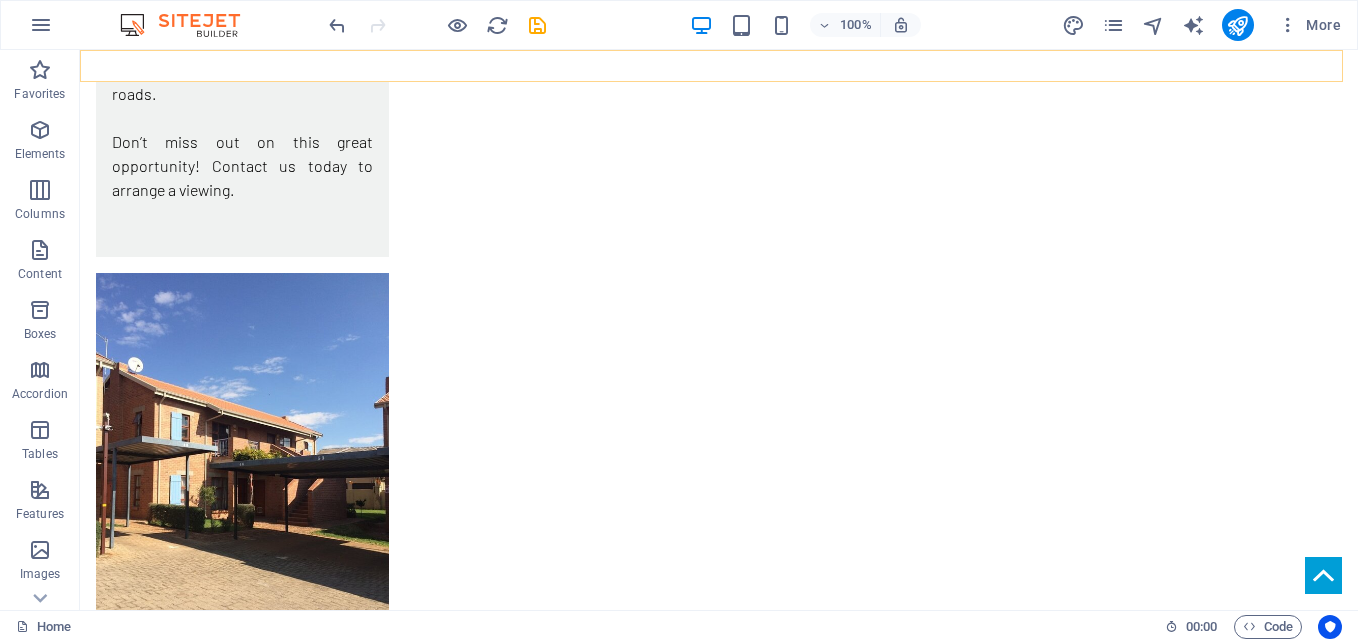 scroll, scrollTop: 9017, scrollLeft: 0, axis: vertical 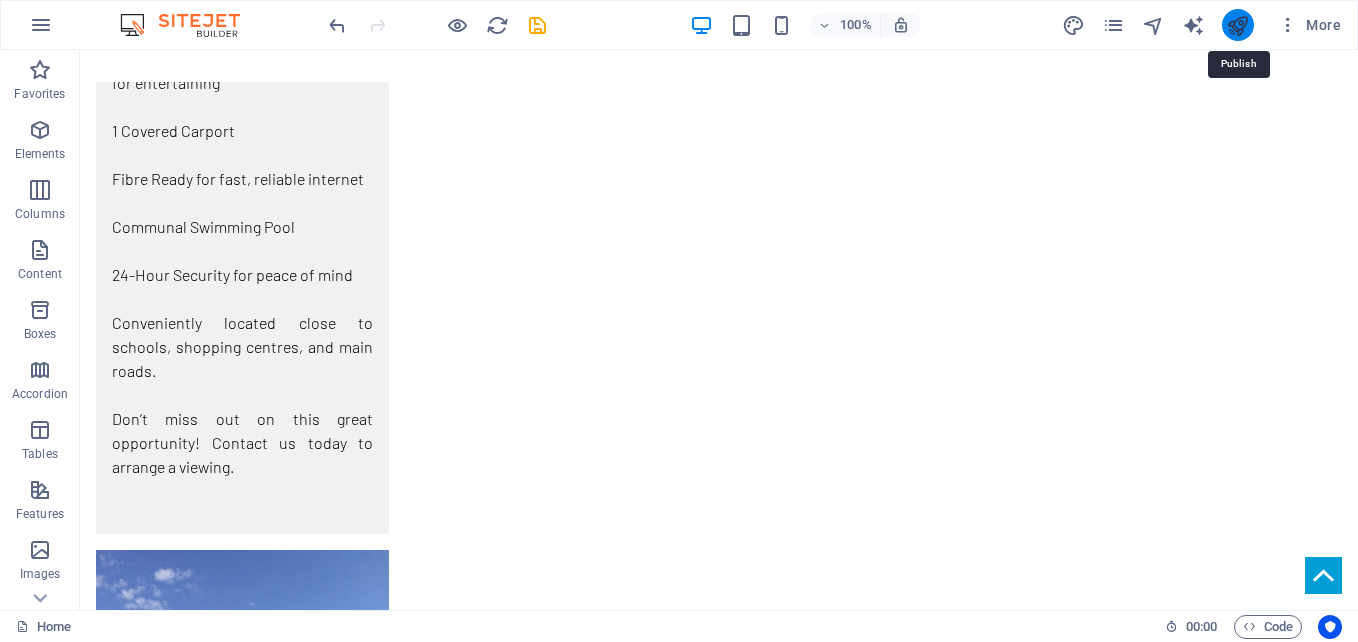 click at bounding box center (1237, 25) 